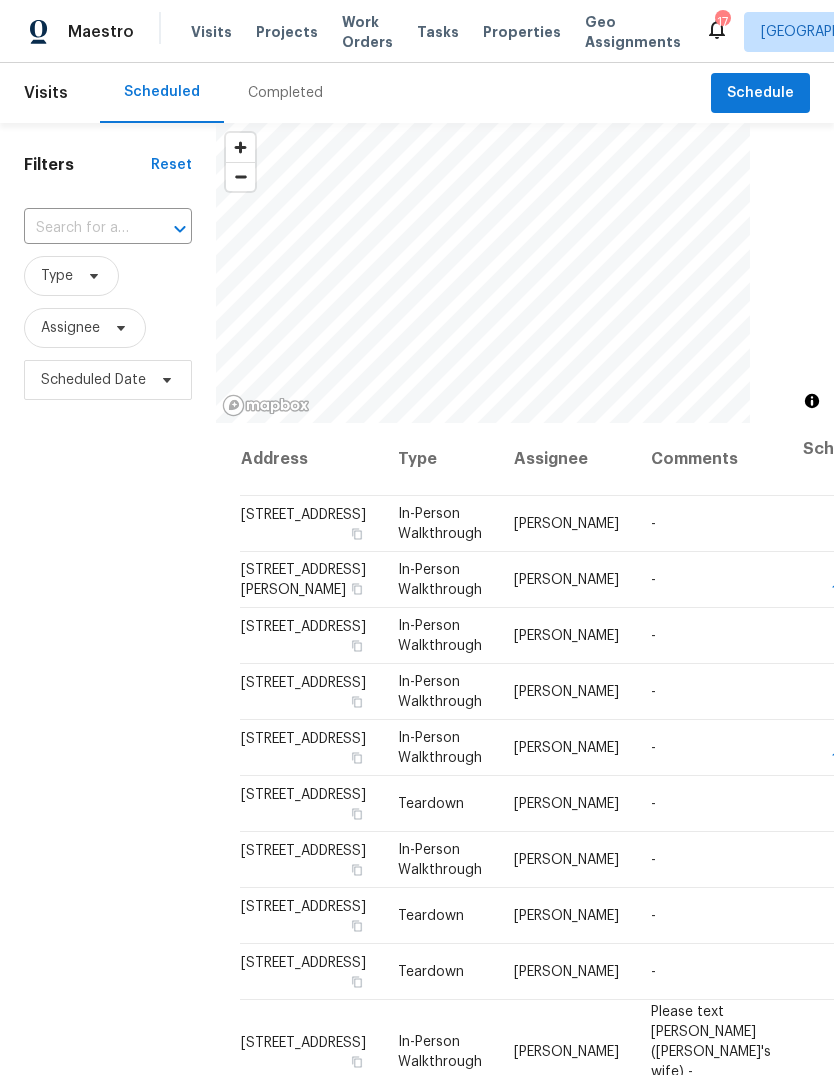 scroll, scrollTop: 0, scrollLeft: 0, axis: both 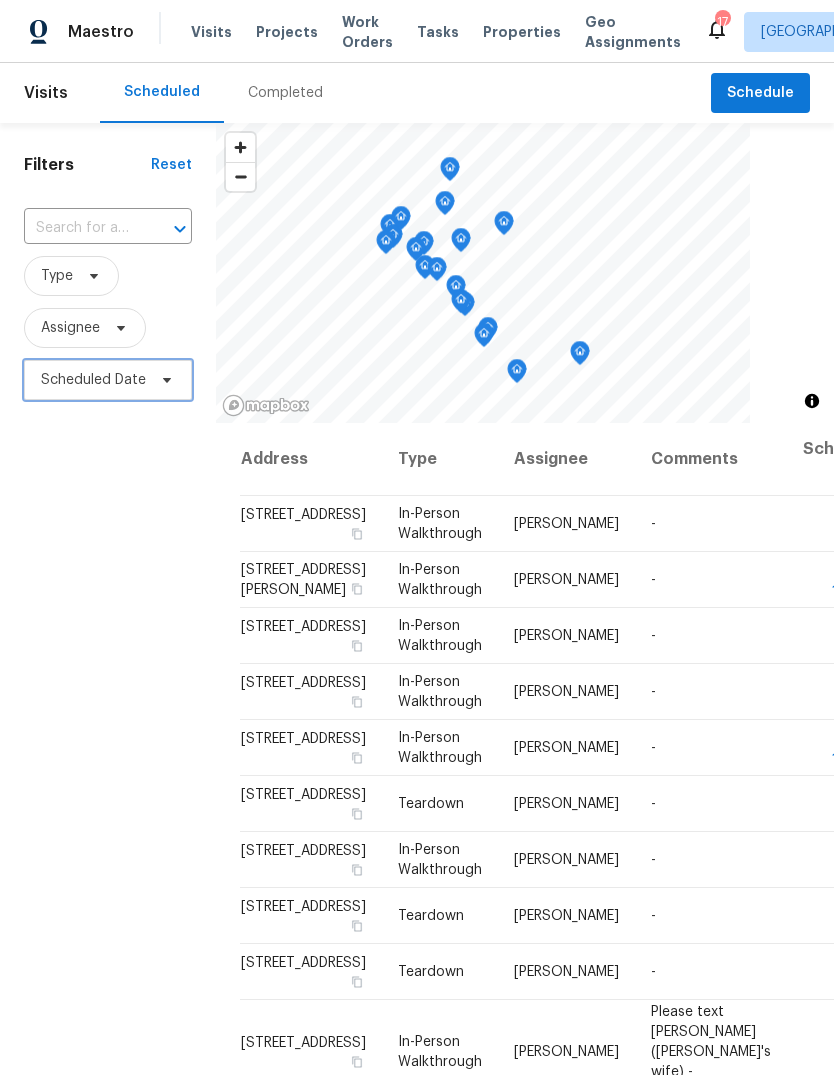 click 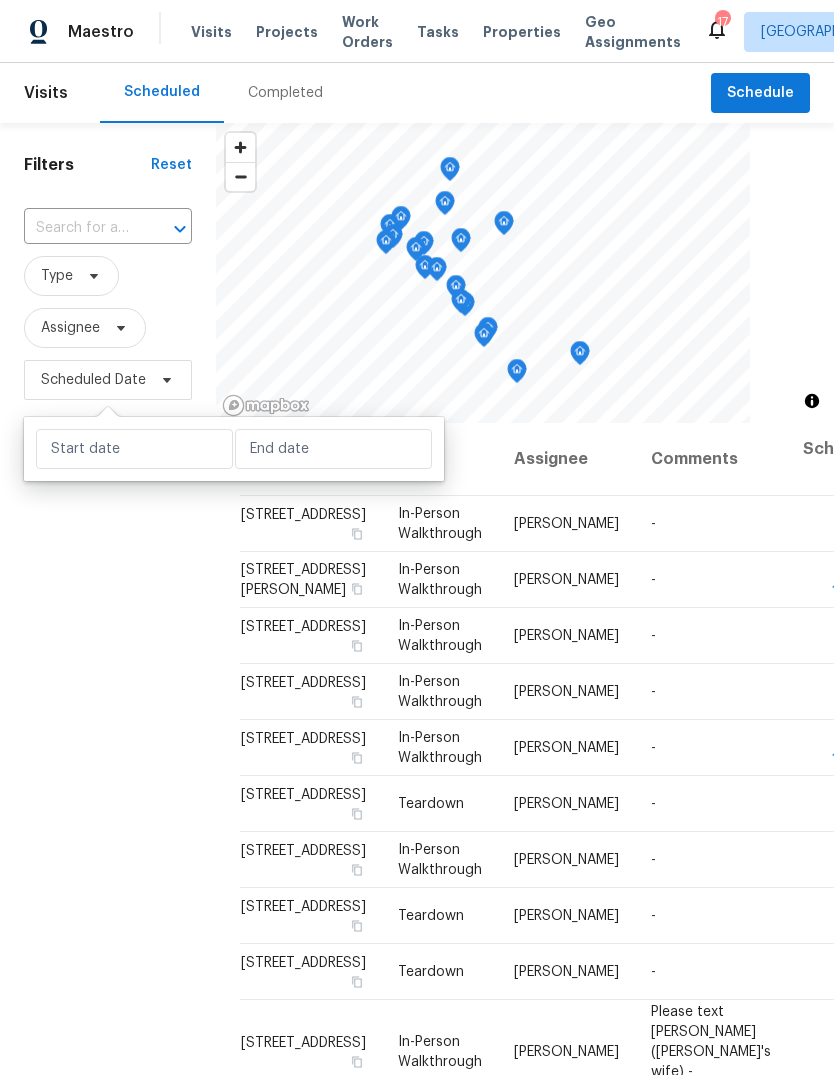 click on "Filters Reset ​ Type Assignee Scheduled Date" at bounding box center (108, 703) 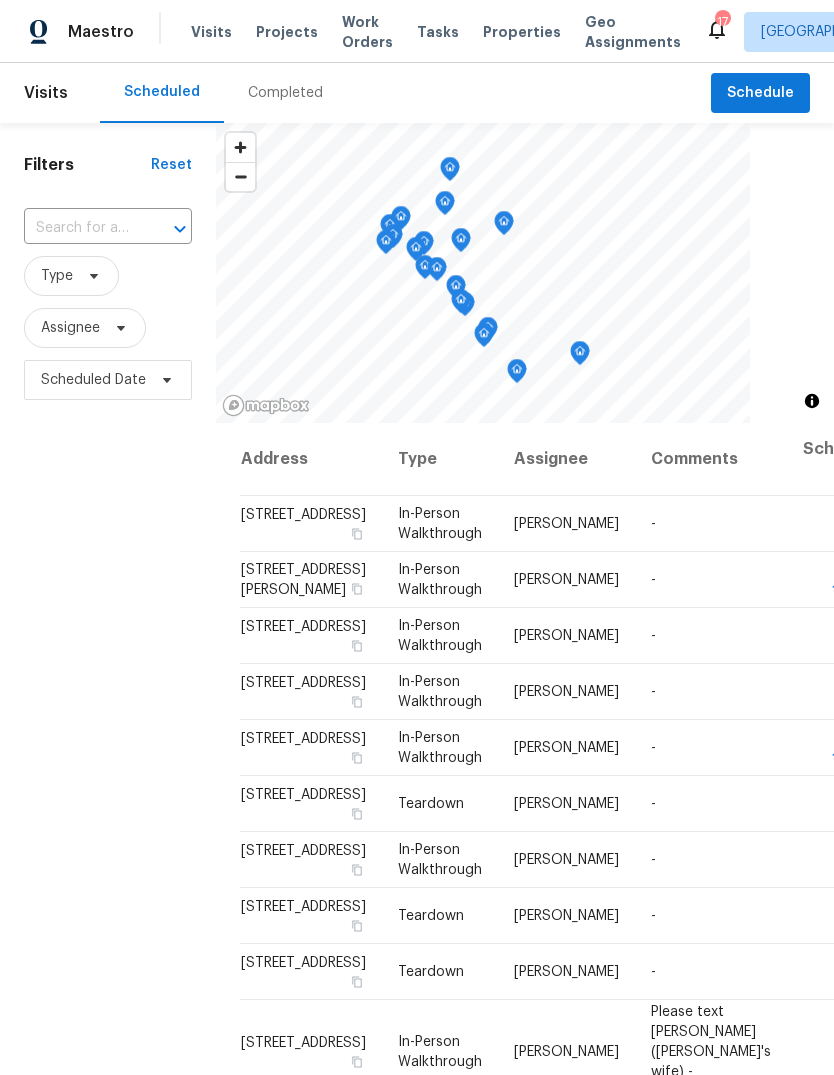 click 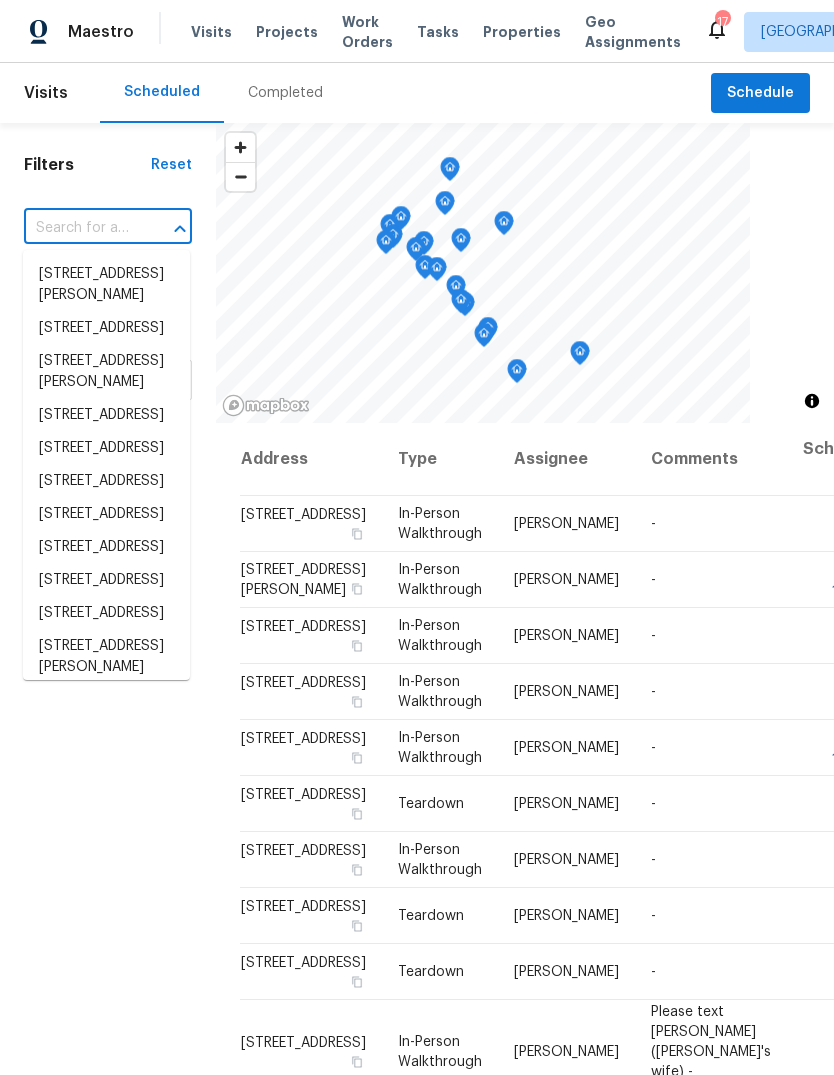 click 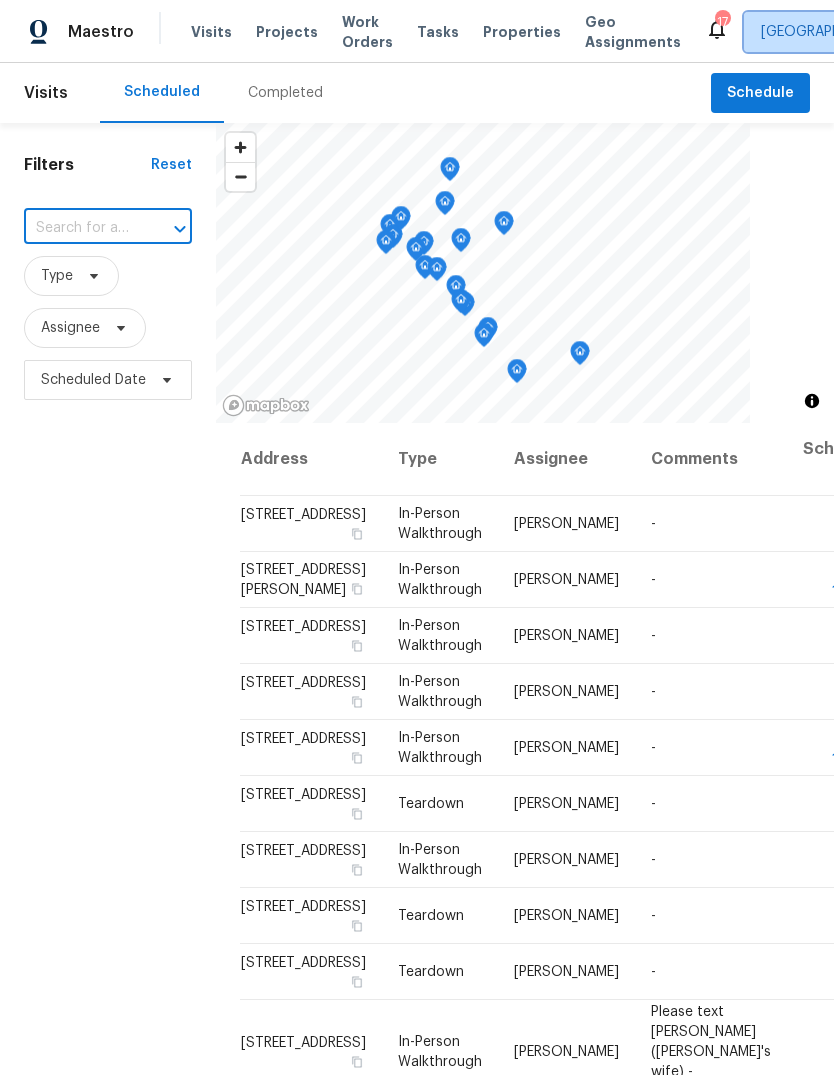 click on "[GEOGRAPHIC_DATA], [GEOGRAPHIC_DATA]" at bounding box center [903, 32] 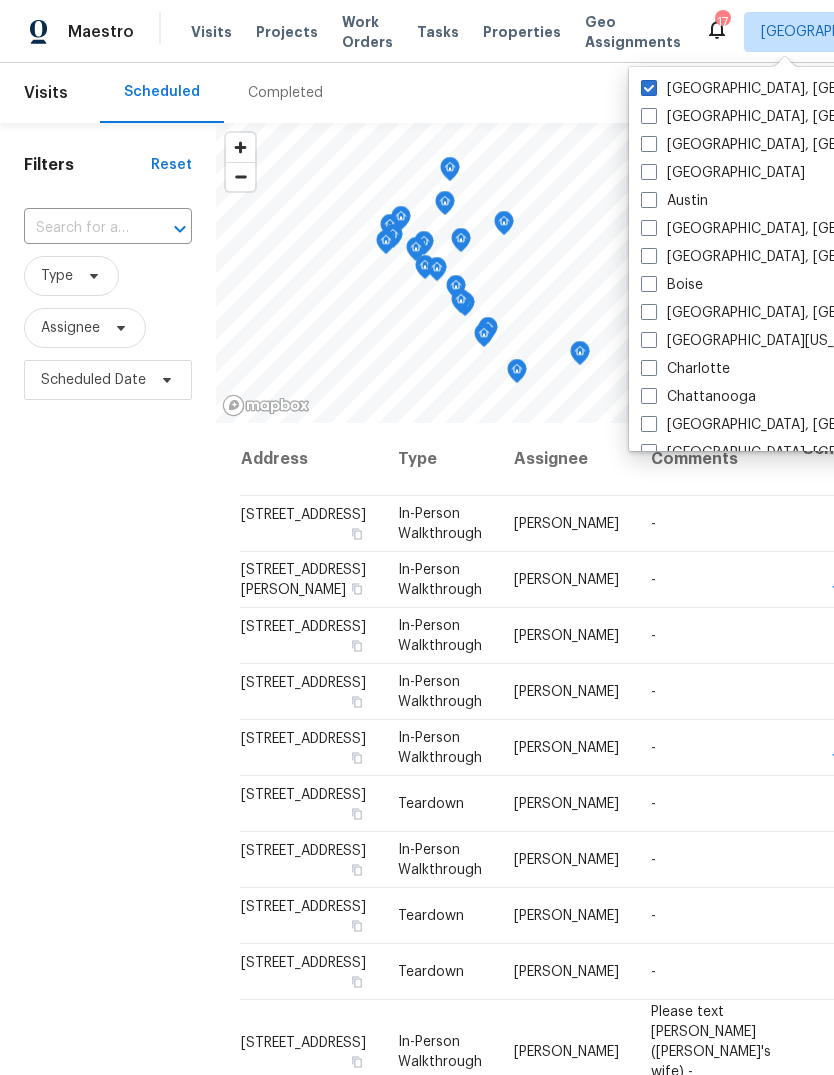 click on "[GEOGRAPHIC_DATA], [GEOGRAPHIC_DATA]" at bounding box center [796, 89] 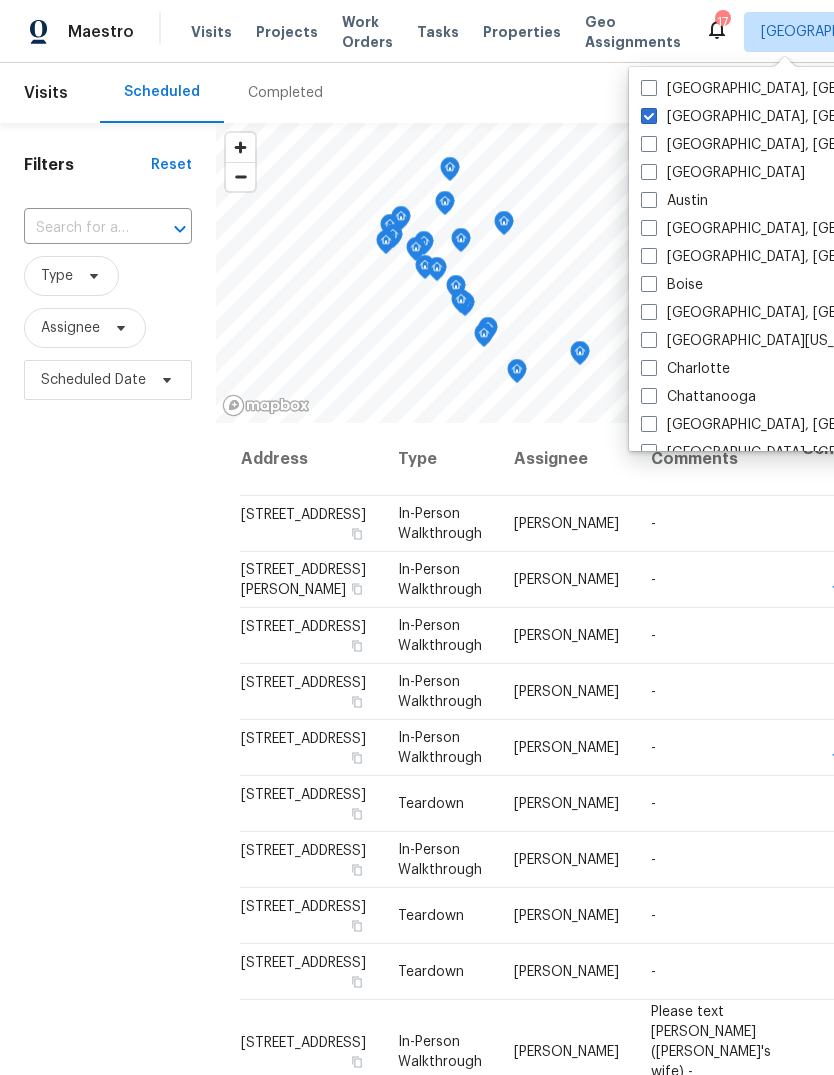 checkbox on "false" 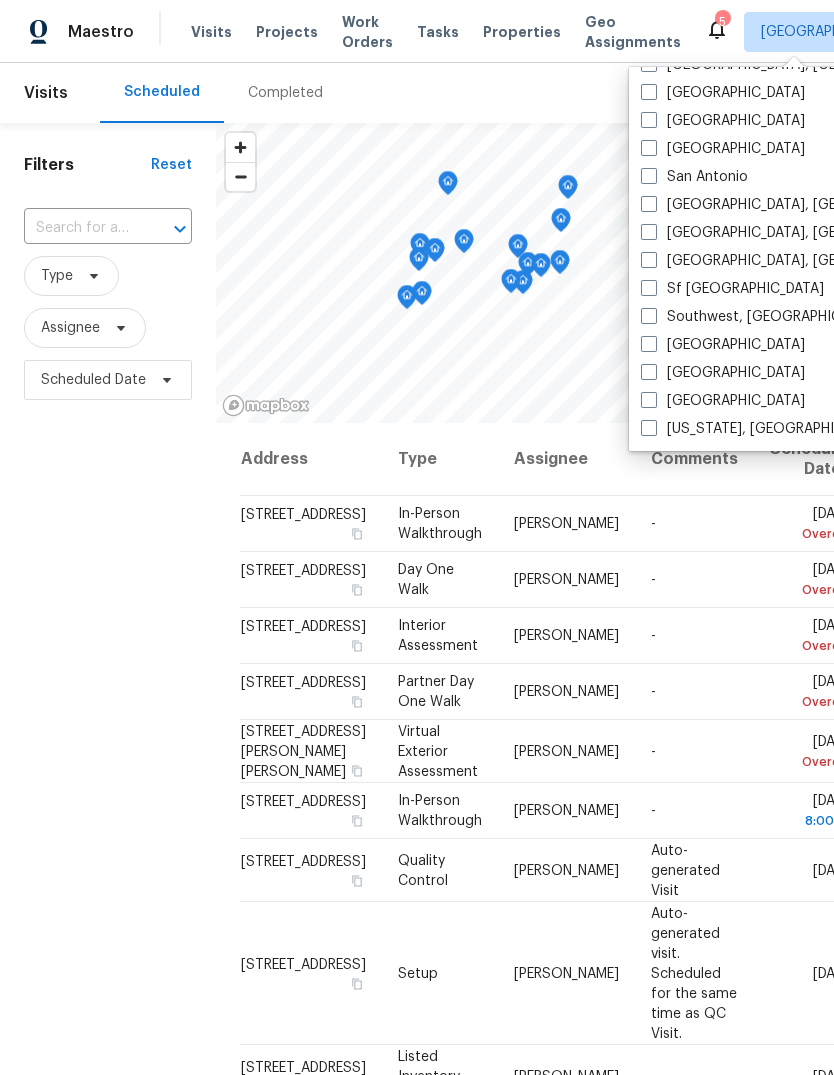 scroll, scrollTop: 1340, scrollLeft: 0, axis: vertical 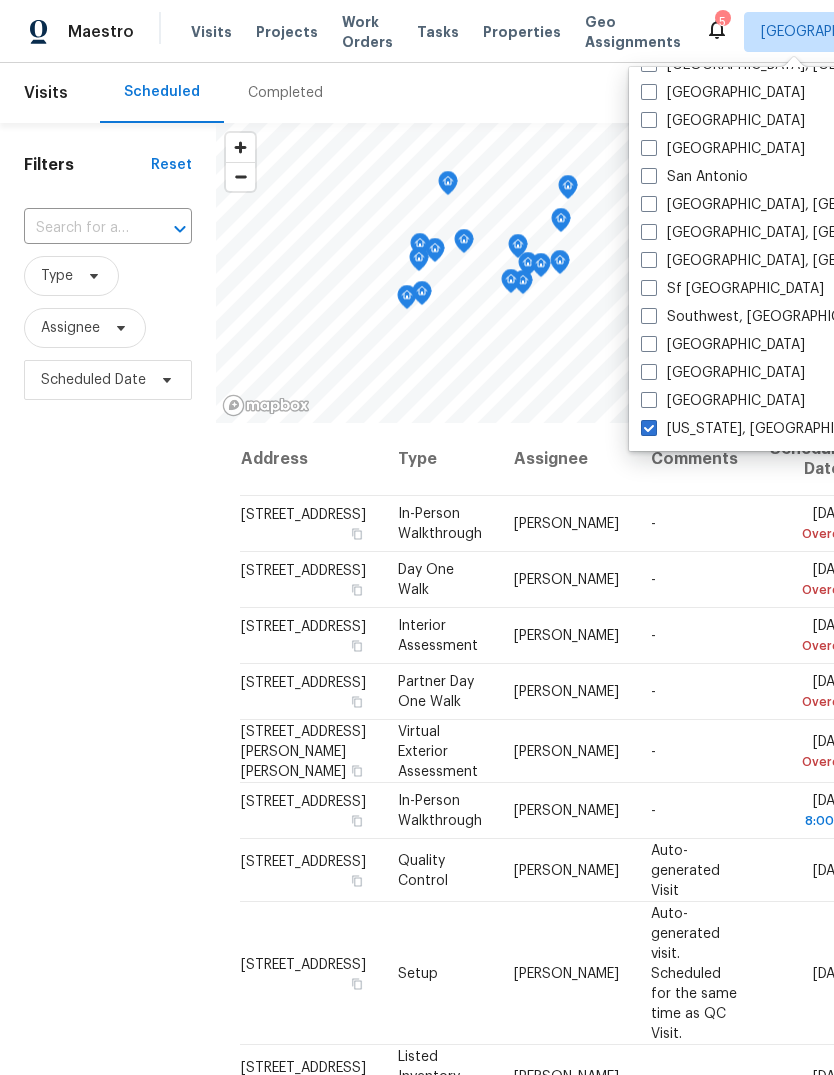 checkbox on "true" 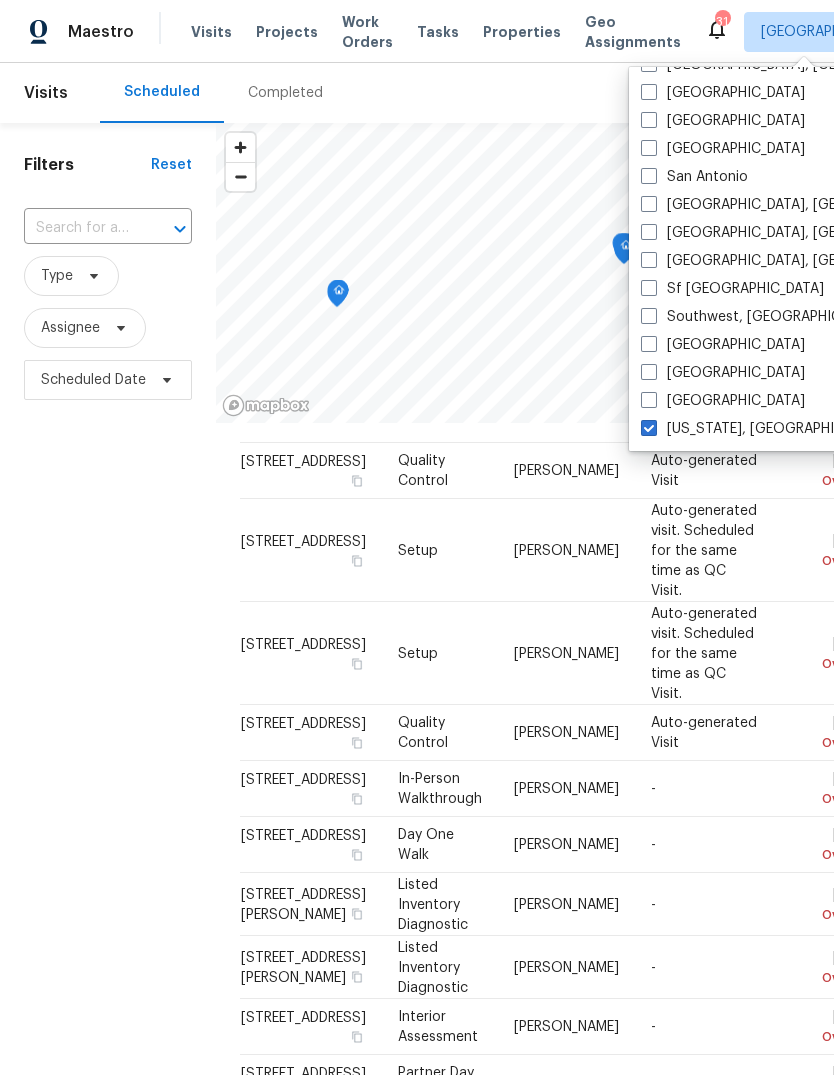 scroll, scrollTop: 3766, scrollLeft: 0, axis: vertical 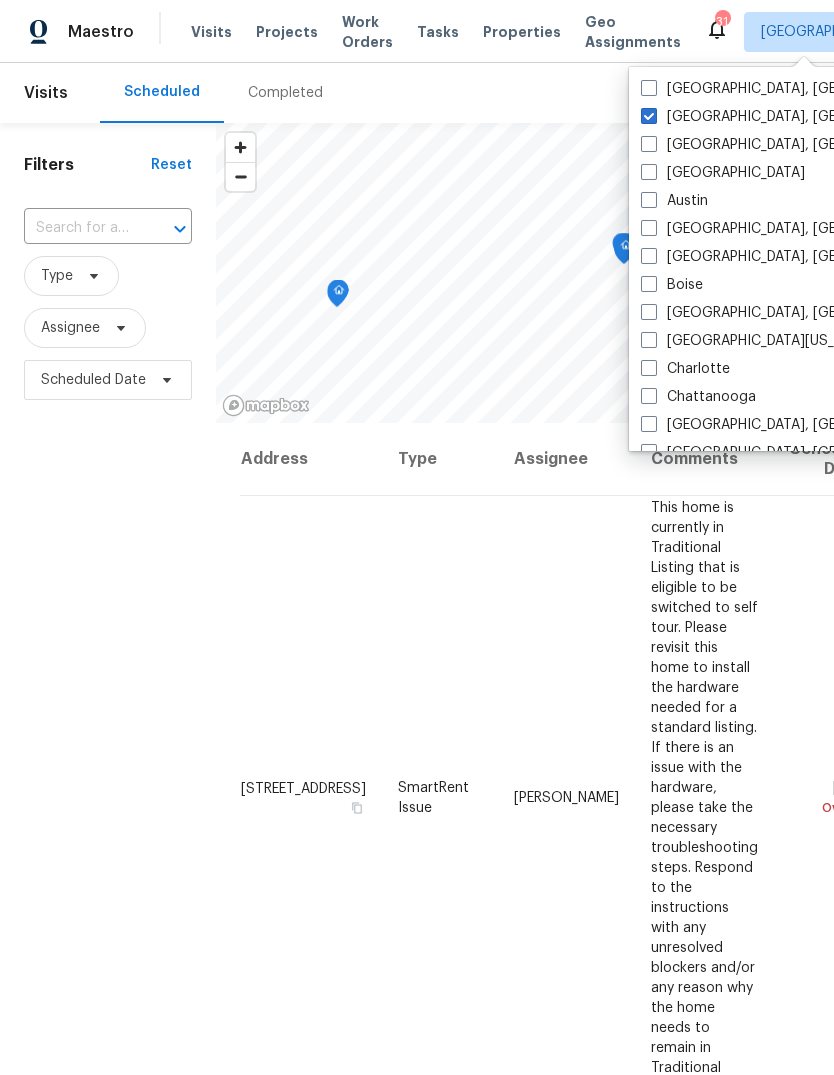 click at bounding box center [649, 116] 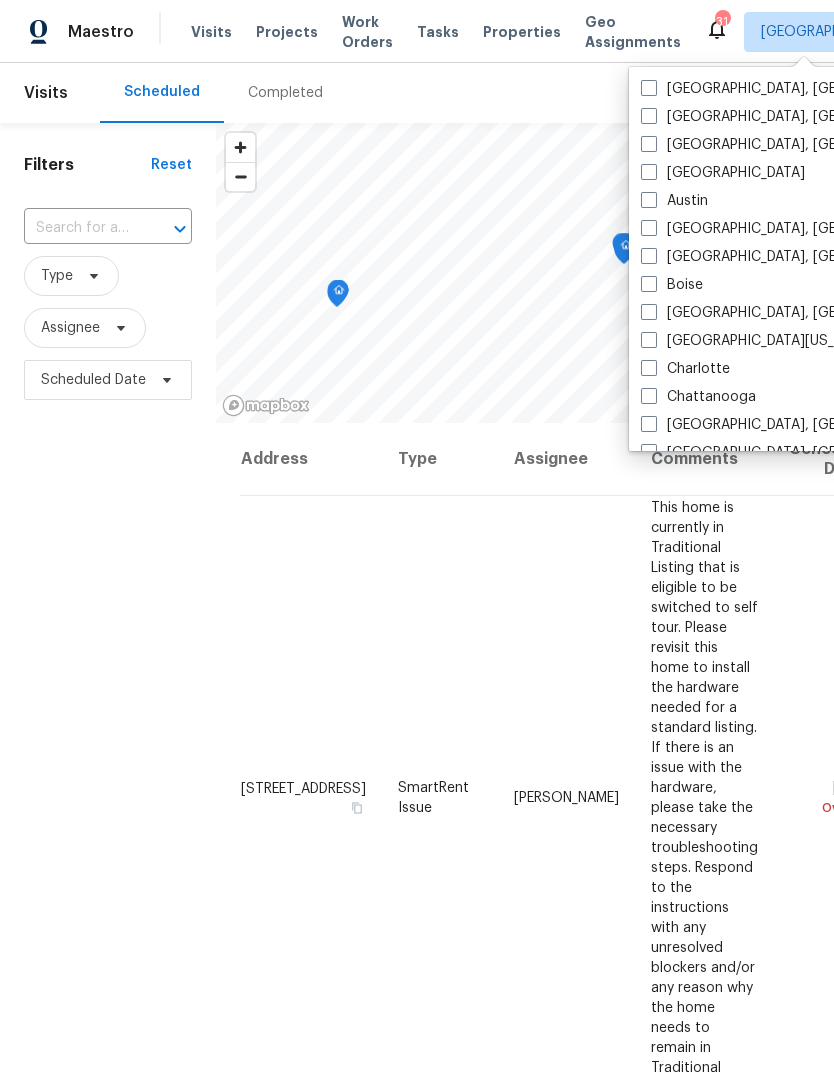 checkbox on "false" 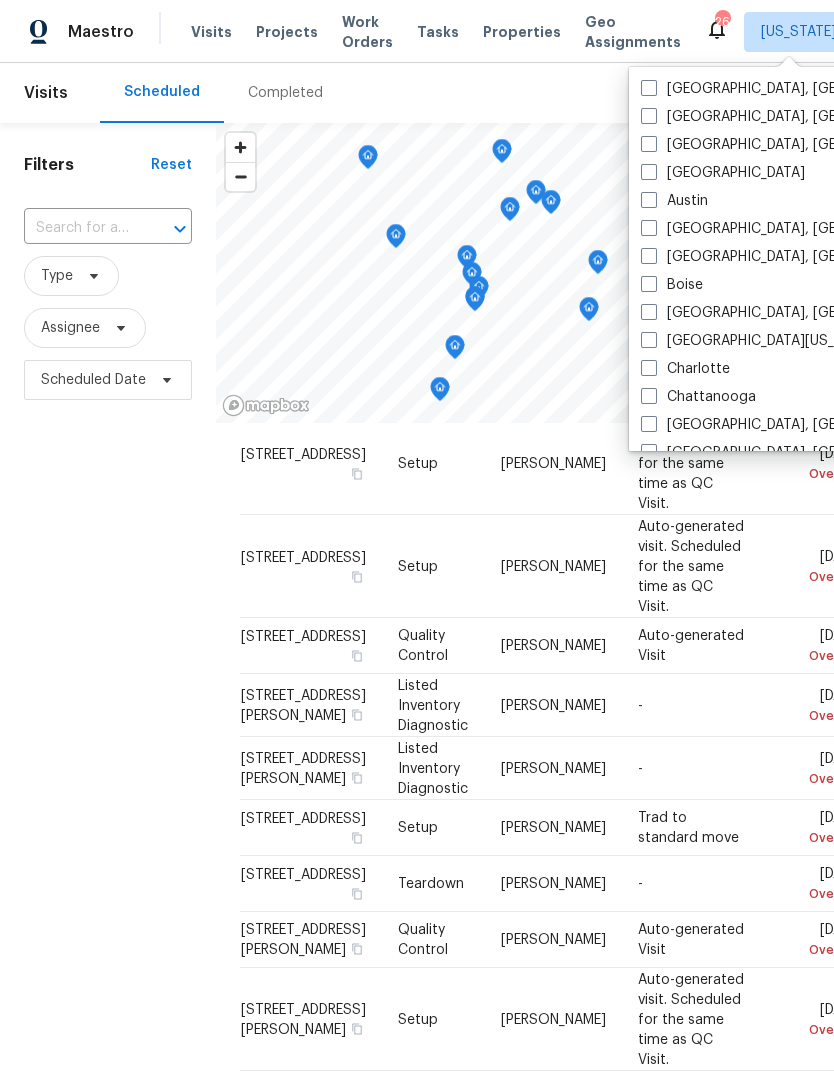click on "Filters Reset ​ Type Assignee Scheduled Date" at bounding box center [108, 703] 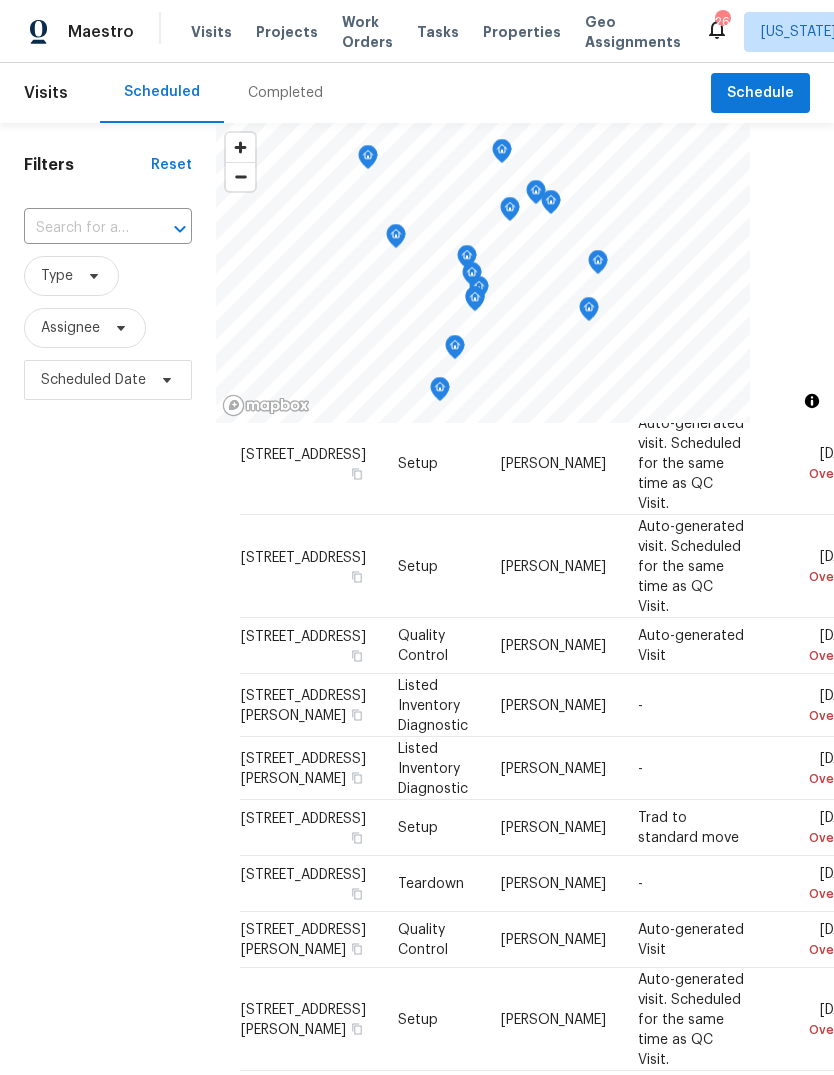 scroll, scrollTop: 3586, scrollLeft: 0, axis: vertical 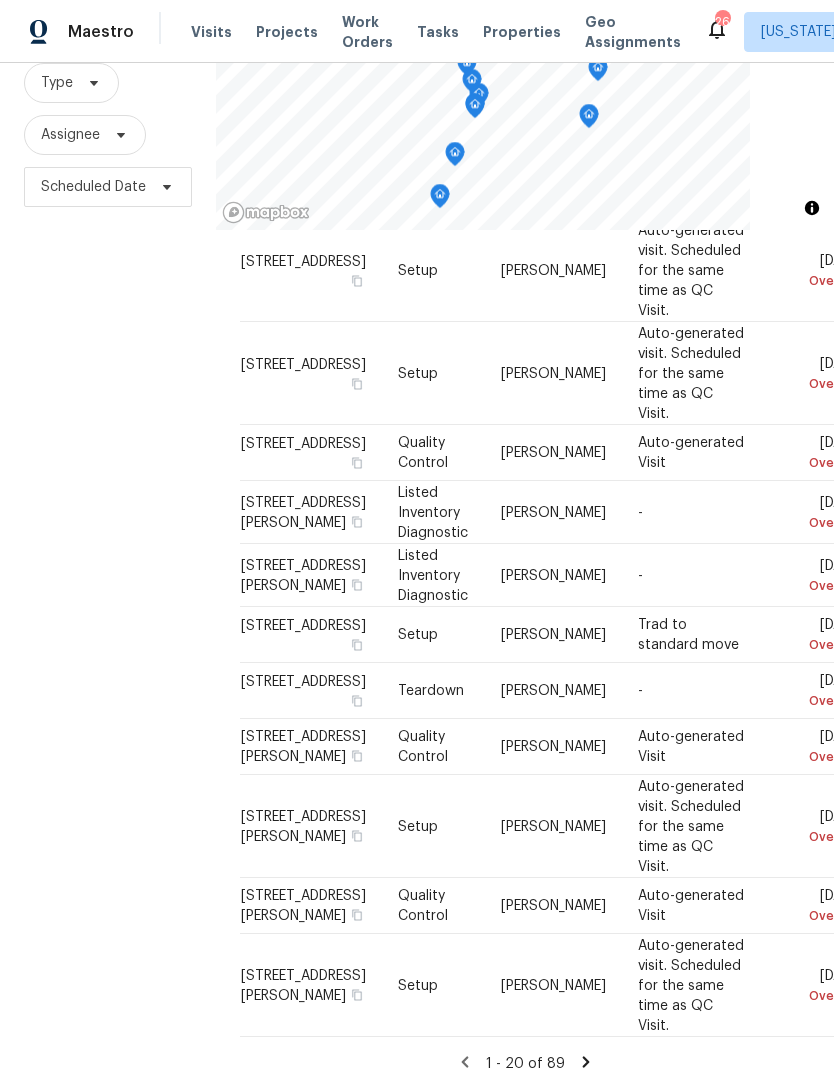 click 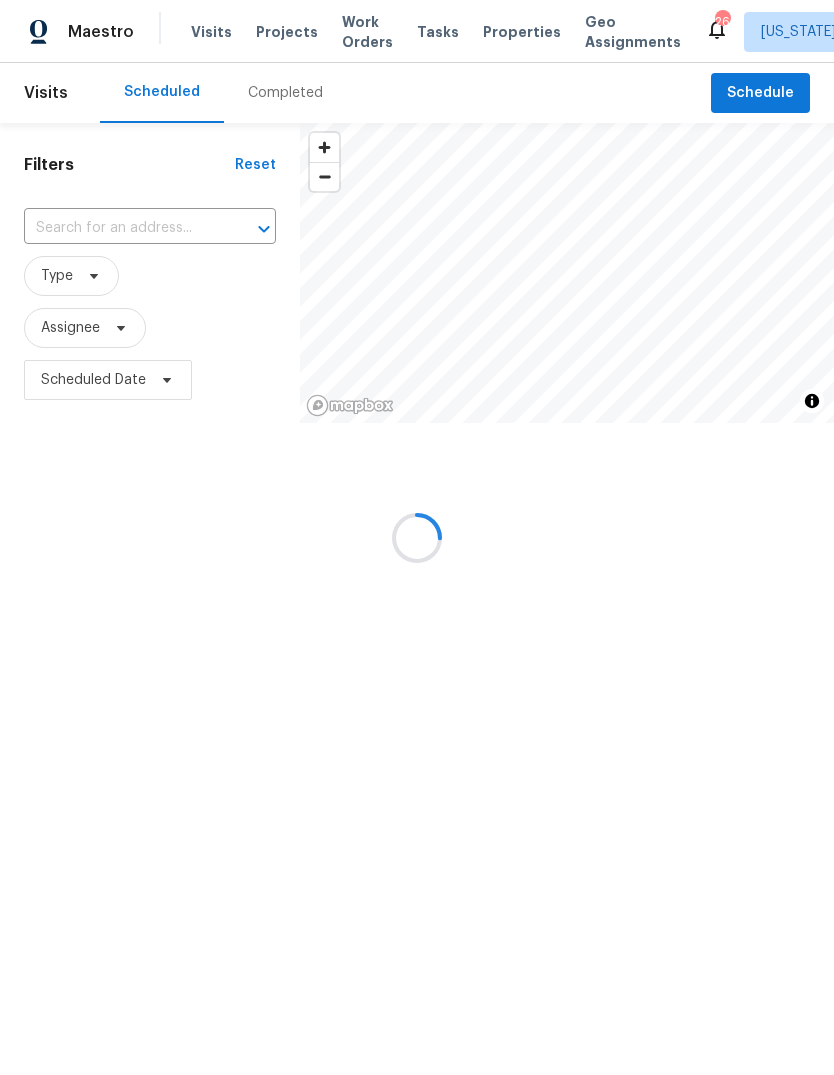 scroll, scrollTop: 0, scrollLeft: 0, axis: both 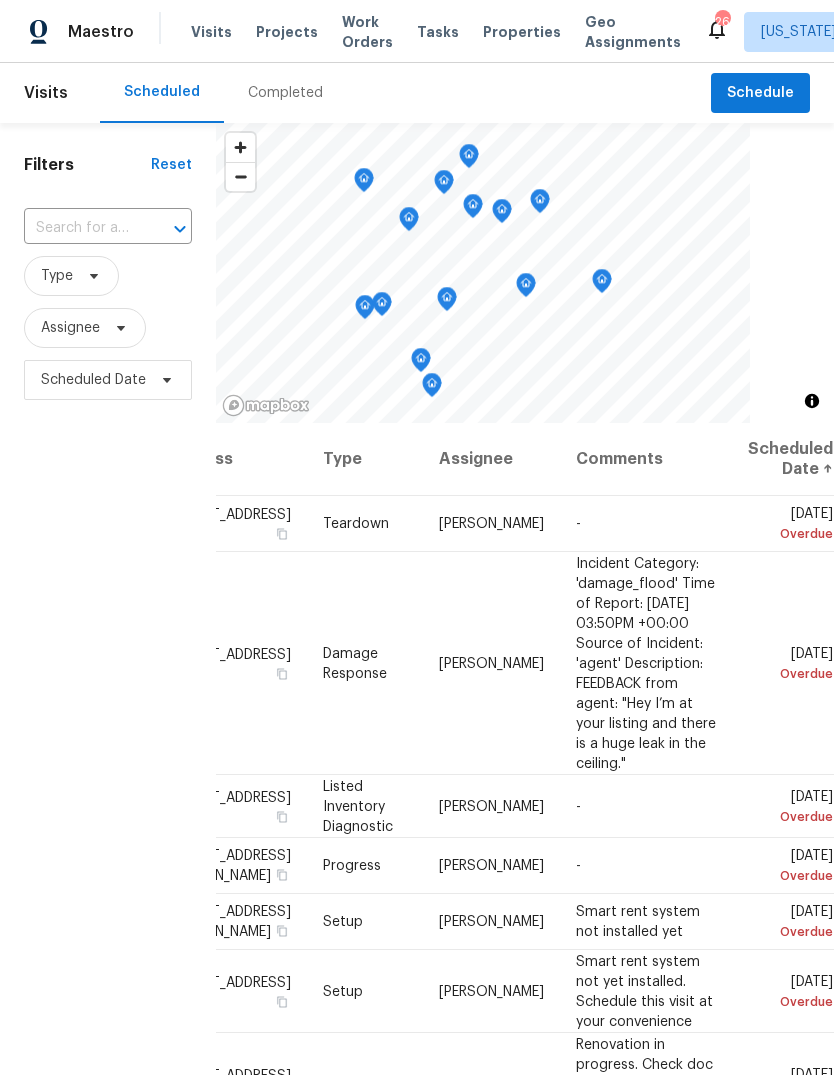 click 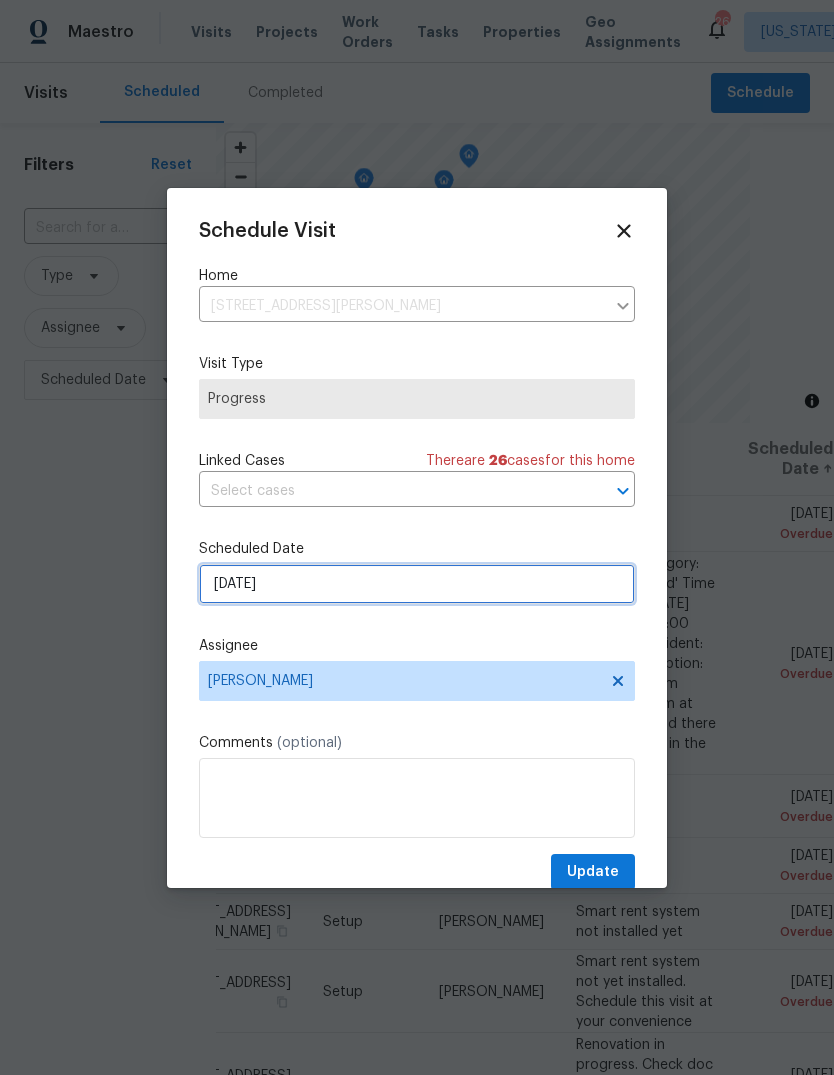 click on "[DATE]" at bounding box center (417, 584) 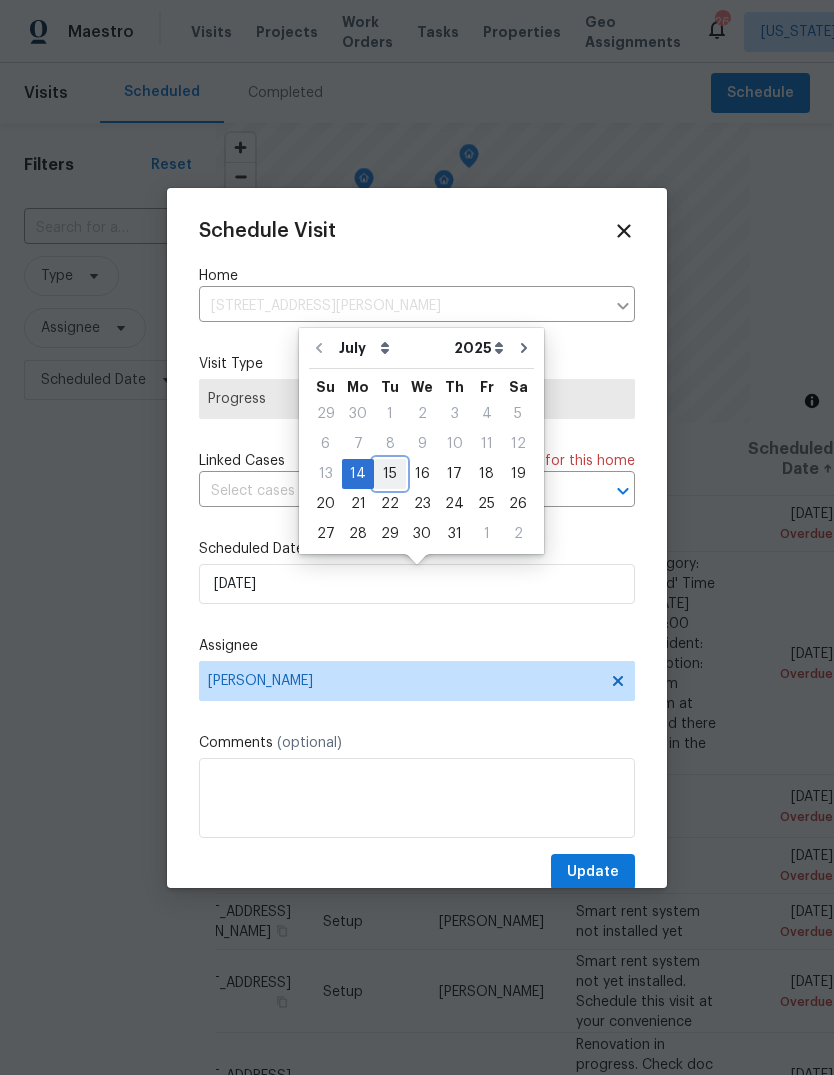 click on "15" at bounding box center [390, 474] 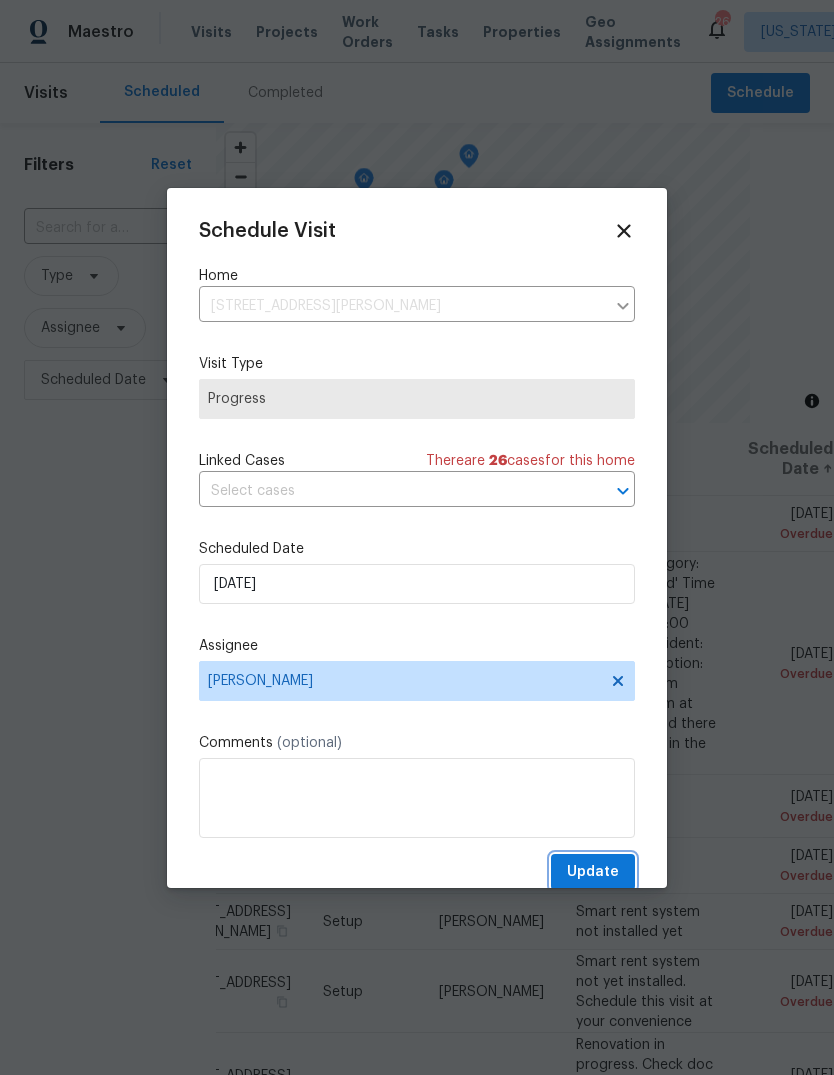 click on "Update" at bounding box center [593, 872] 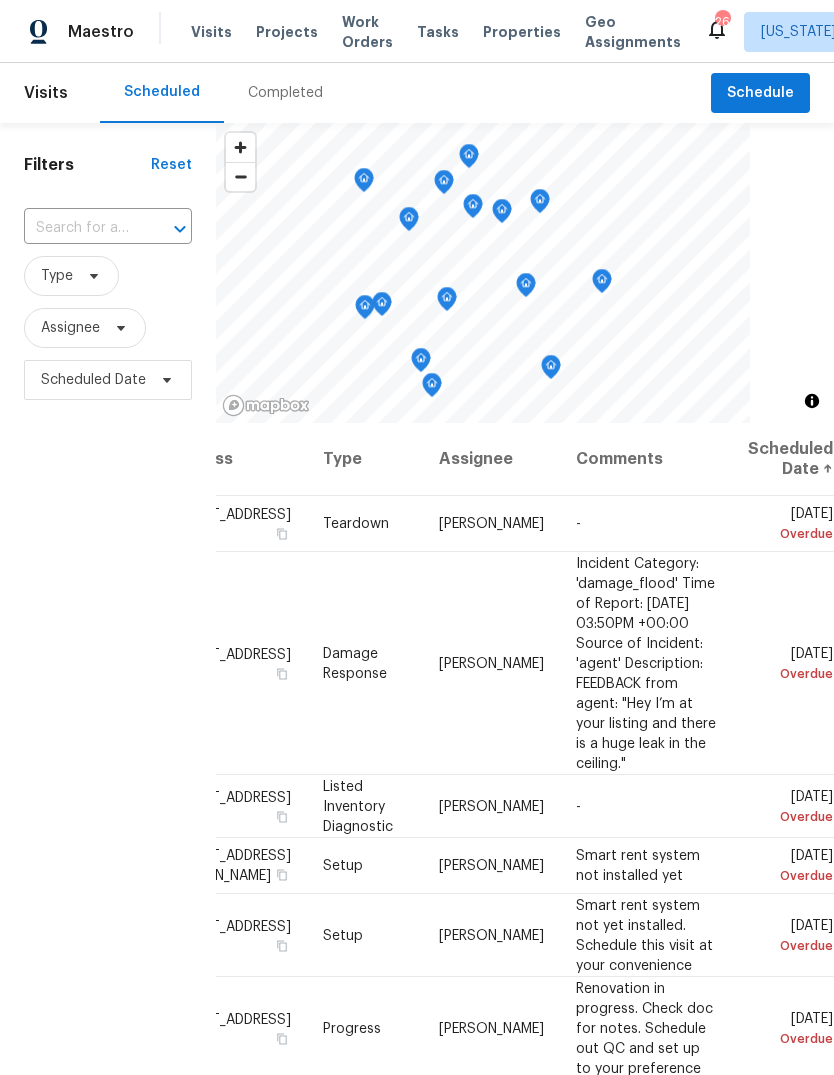 scroll, scrollTop: 0, scrollLeft: 188, axis: horizontal 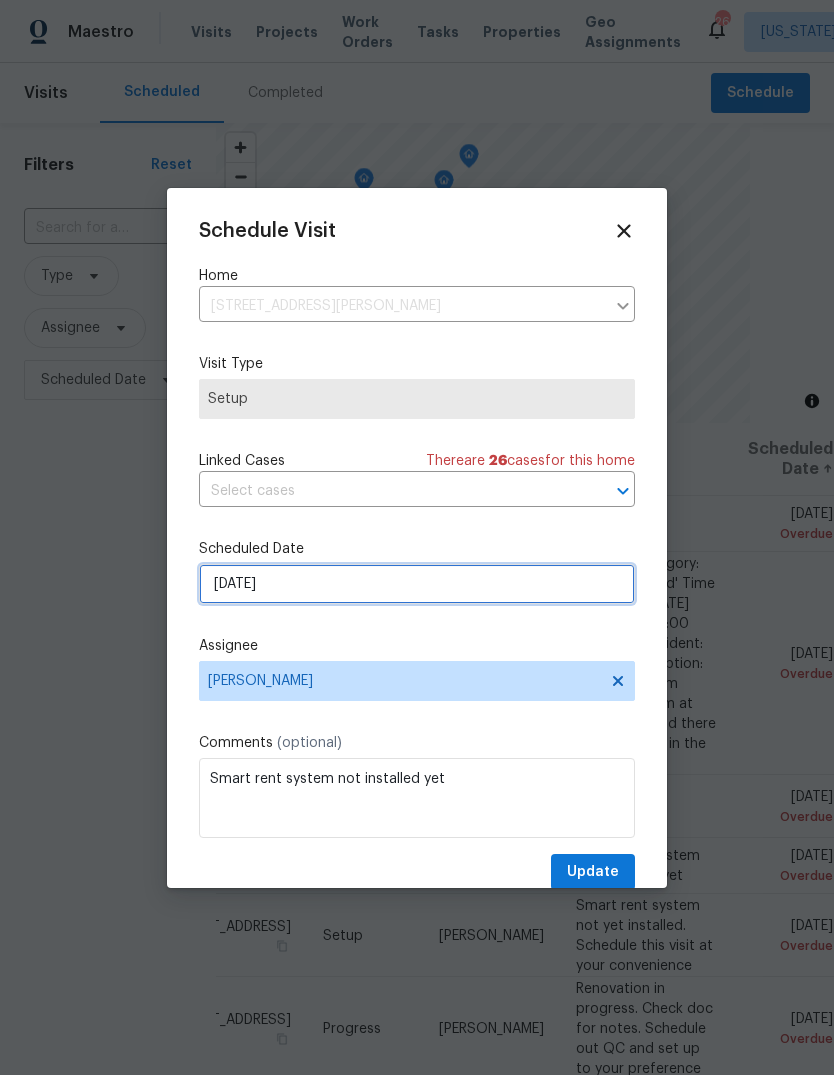 click on "[DATE]" at bounding box center [417, 584] 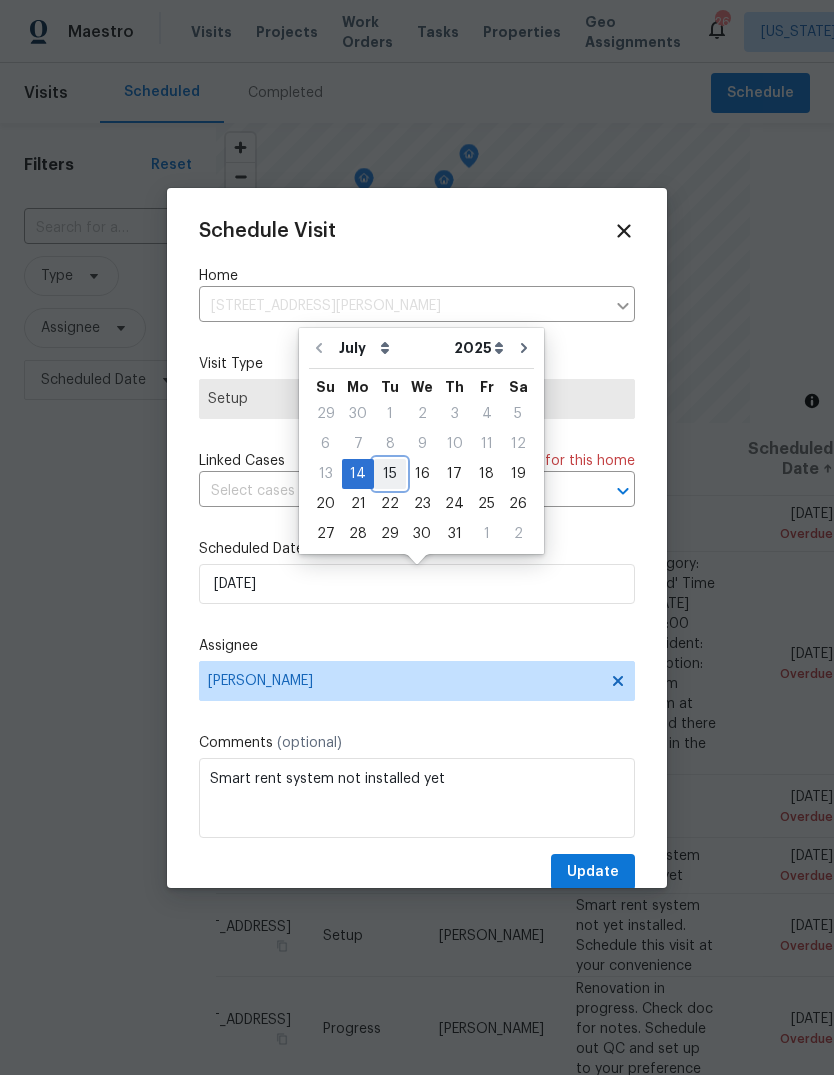 click on "15" at bounding box center [390, 474] 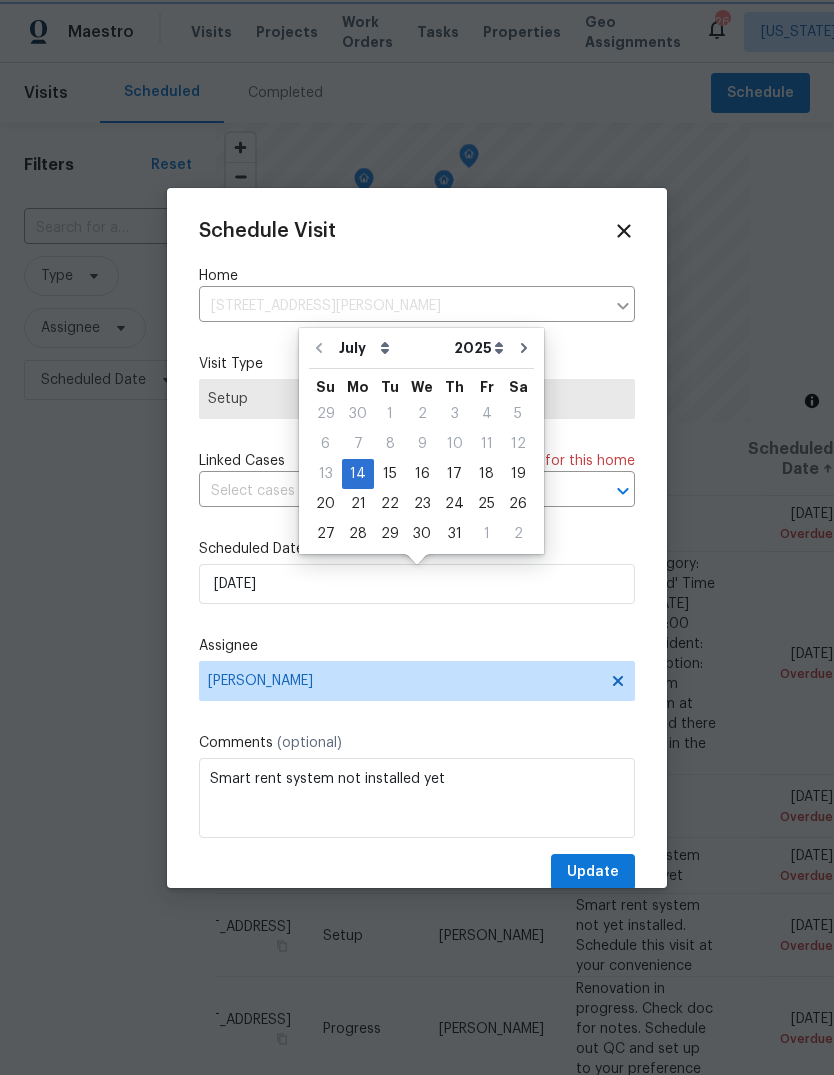 type on "[DATE]" 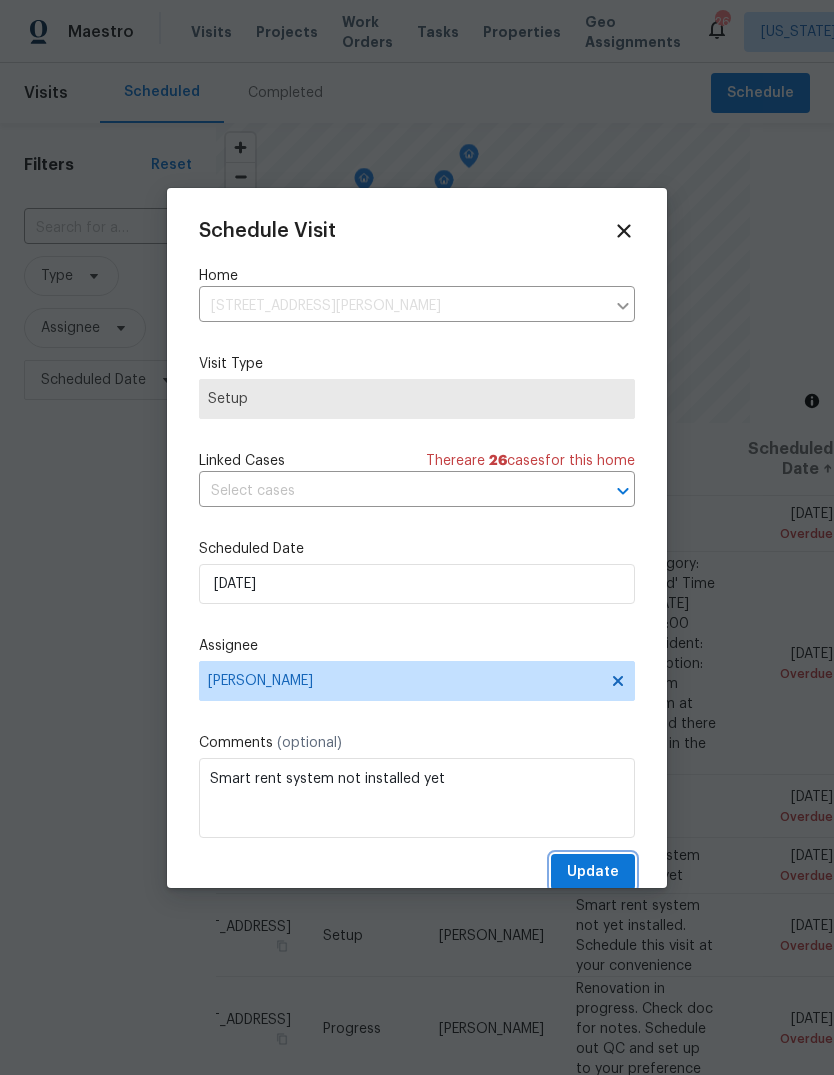 click on "Update" at bounding box center (593, 872) 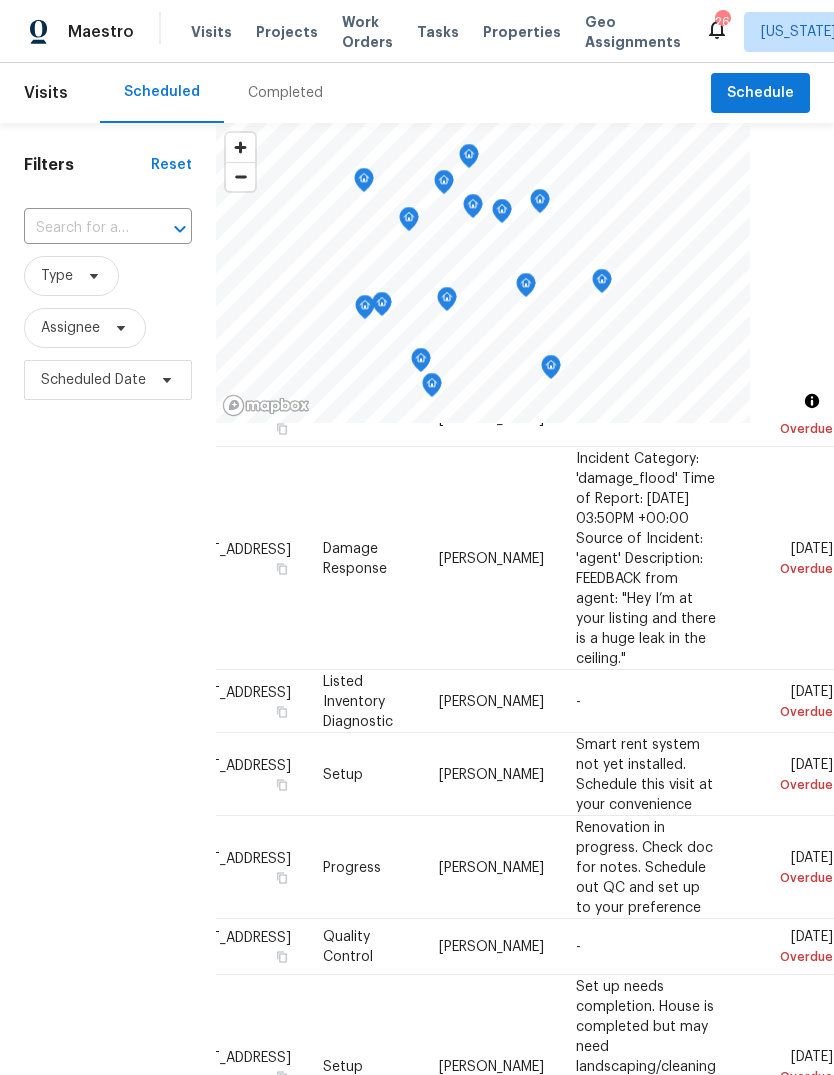 scroll, scrollTop: 104, scrollLeft: 188, axis: both 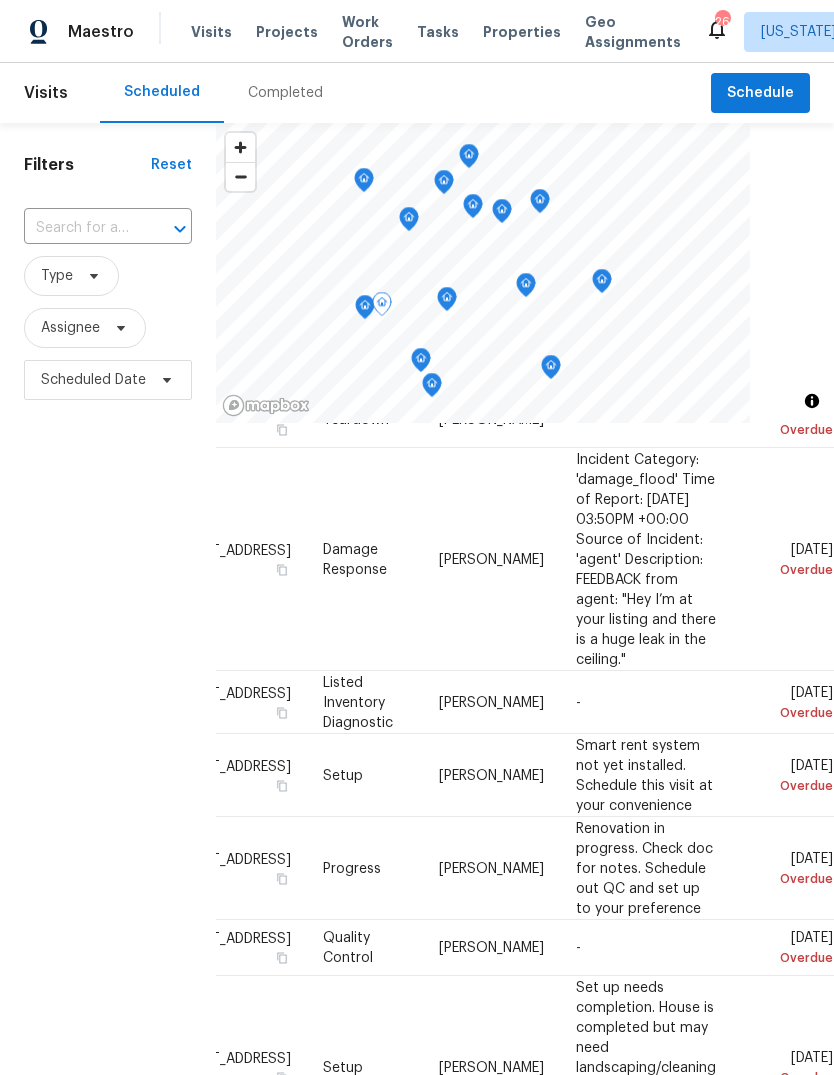click at bounding box center (0, 0) 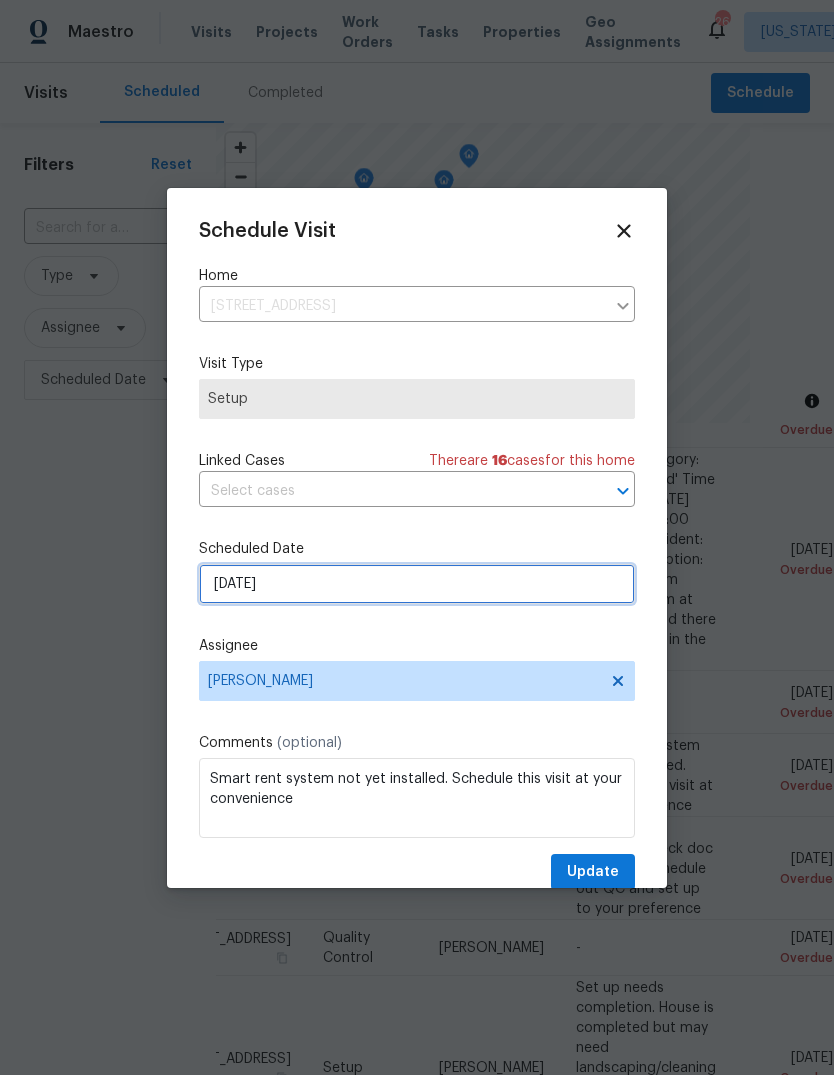 click on "[DATE]" at bounding box center (417, 584) 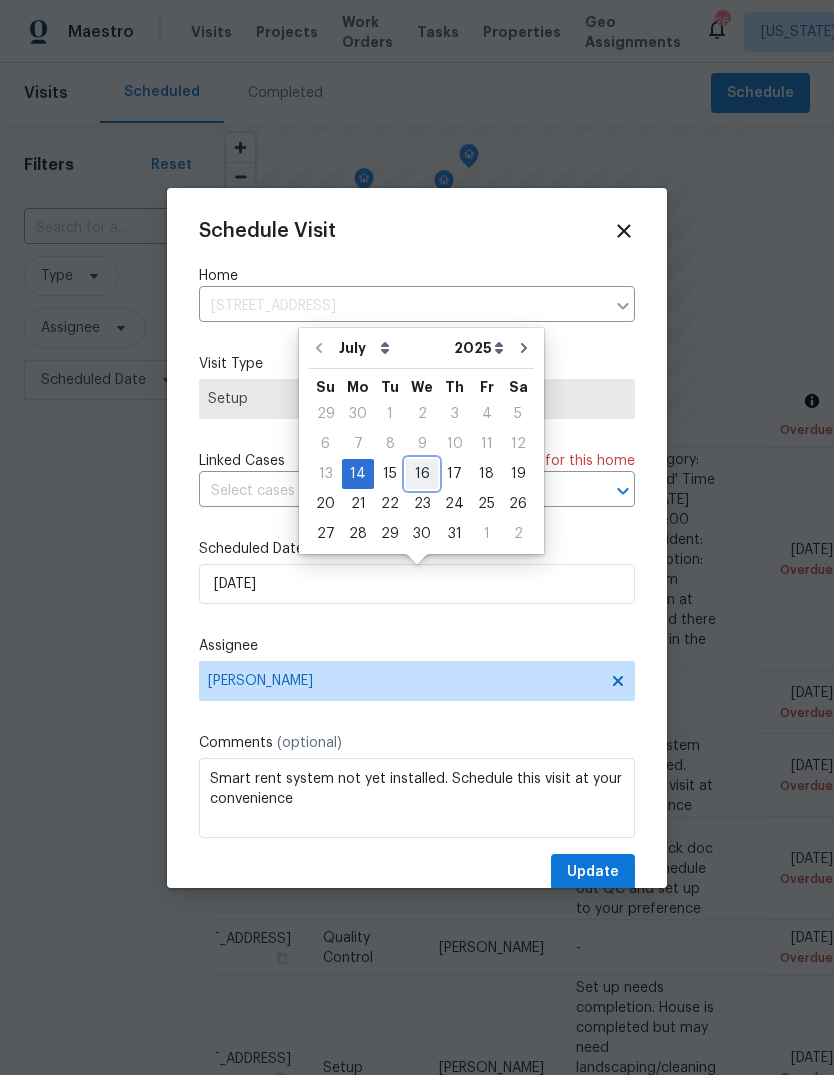 click on "16" at bounding box center (422, 474) 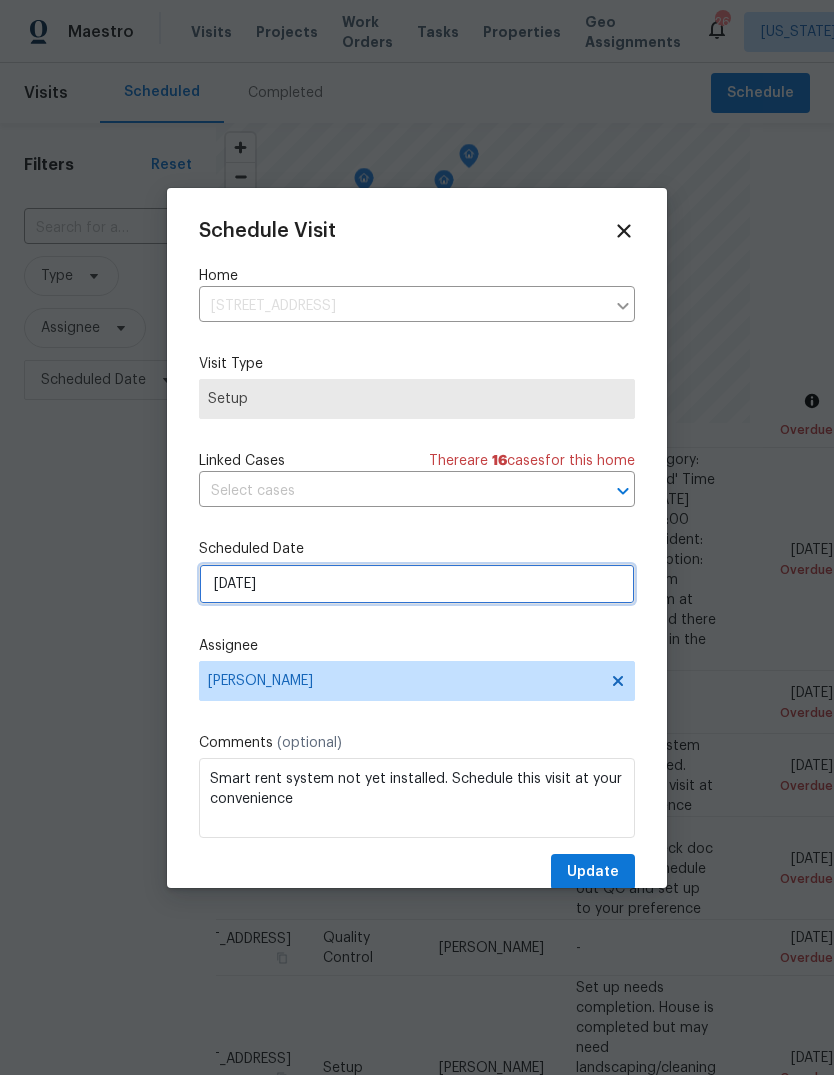click on "[DATE]" at bounding box center [417, 584] 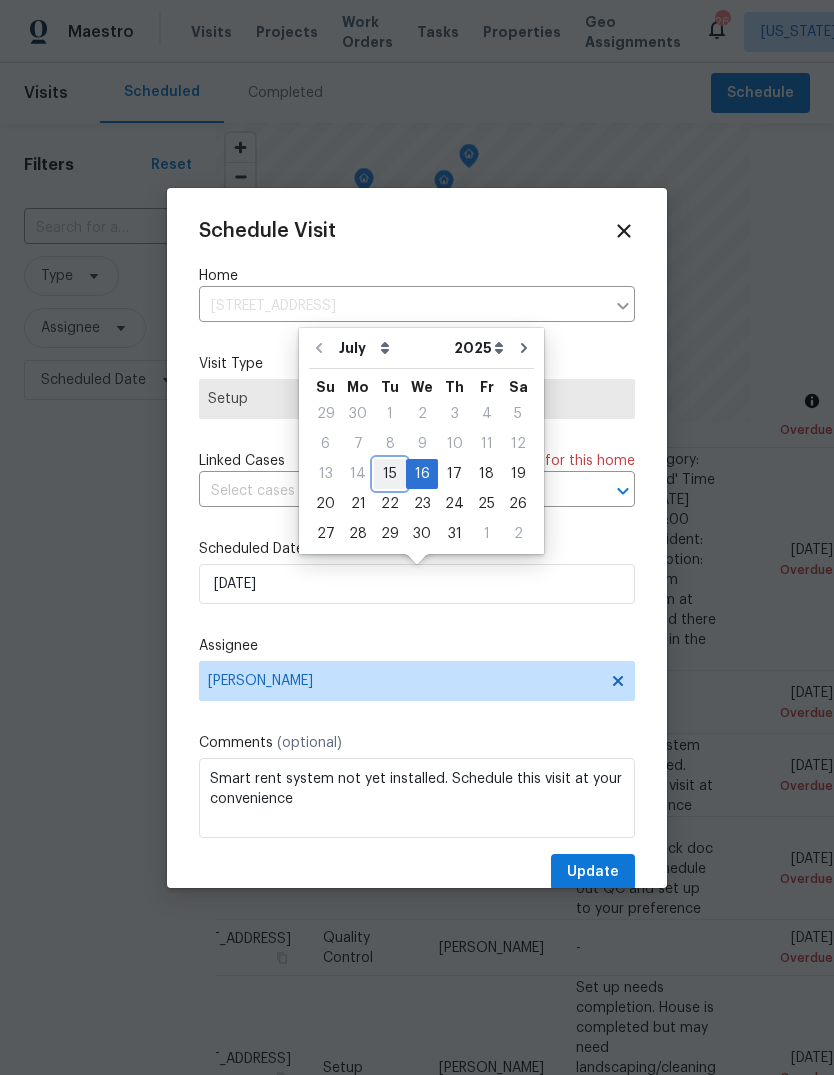 click on "15" at bounding box center [390, 474] 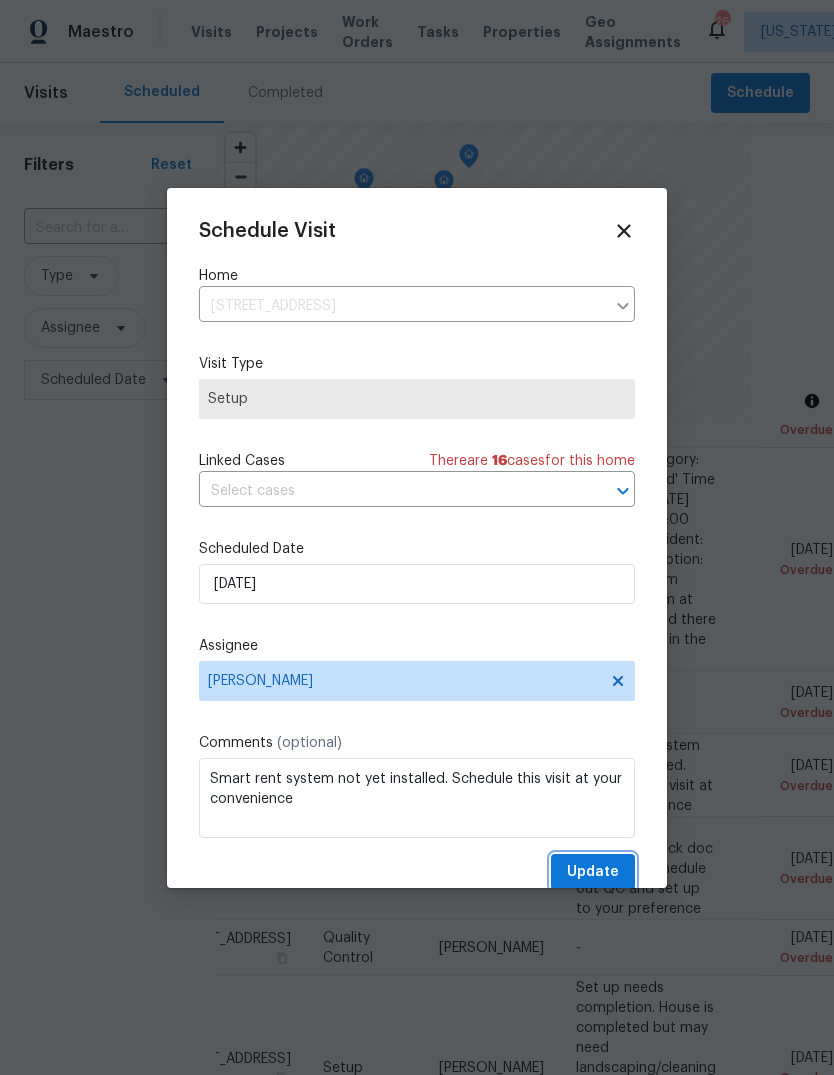click on "Update" at bounding box center [593, 872] 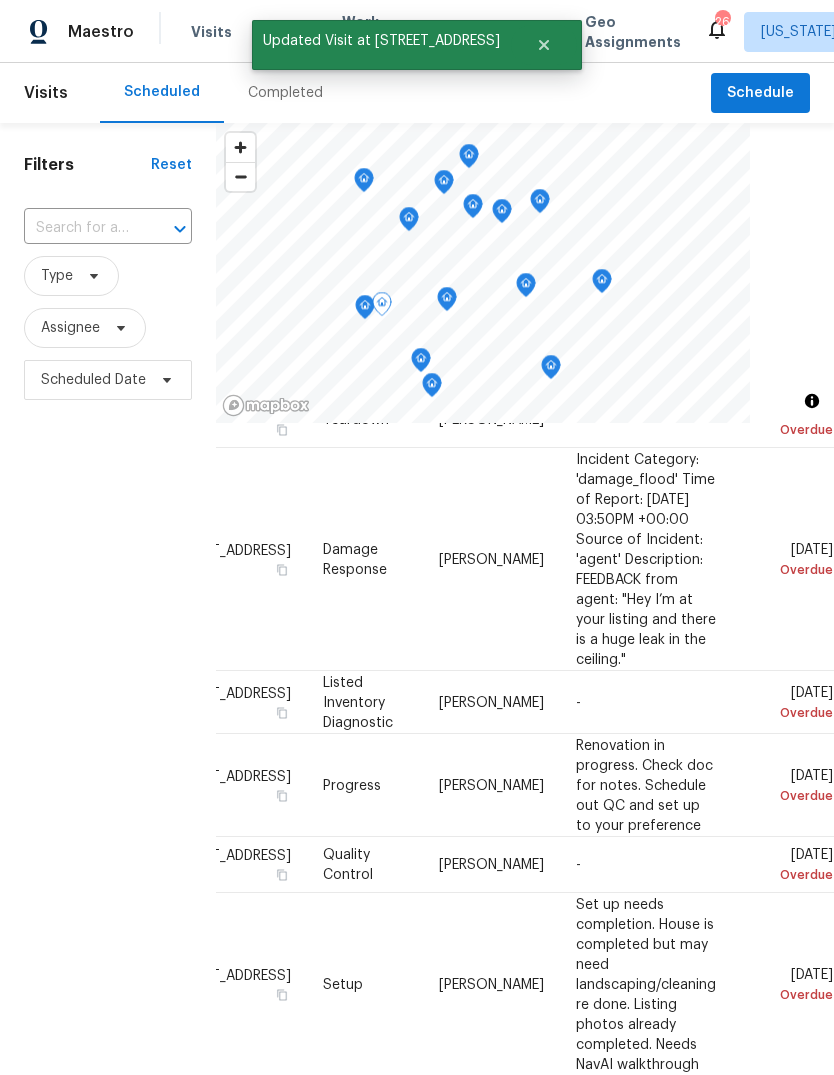 click 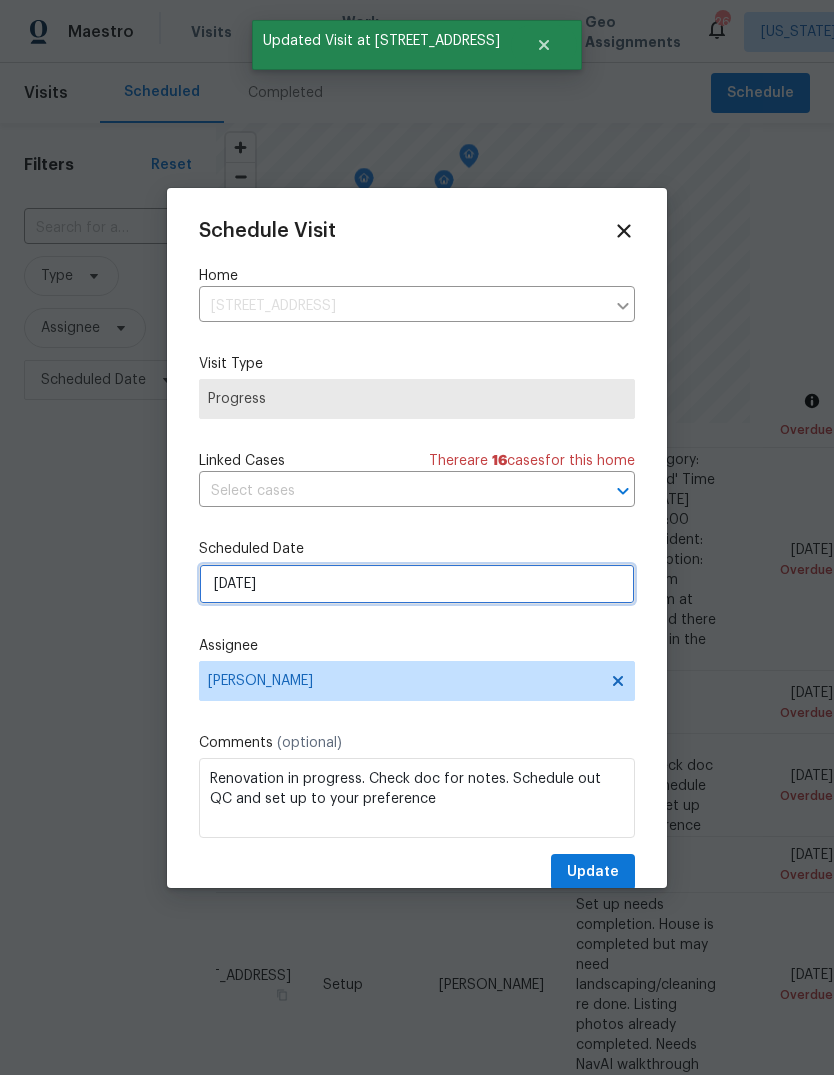 click on "[DATE]" at bounding box center [417, 584] 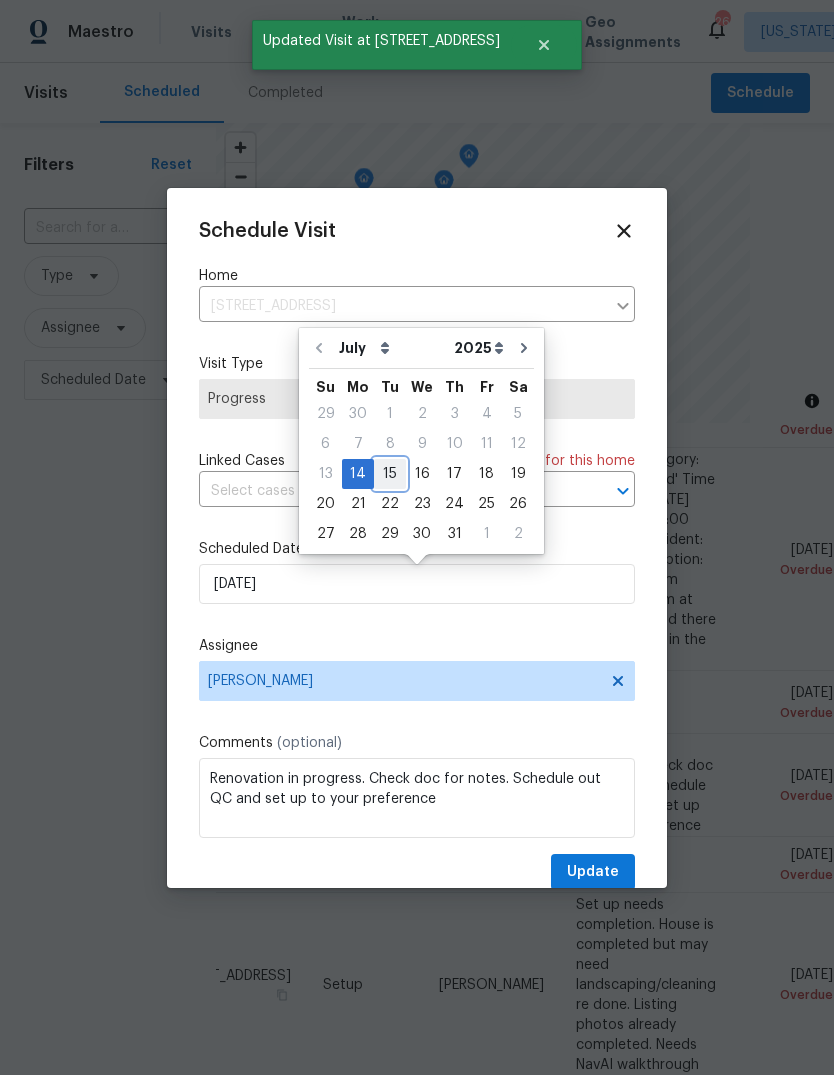 click on "15" at bounding box center [390, 474] 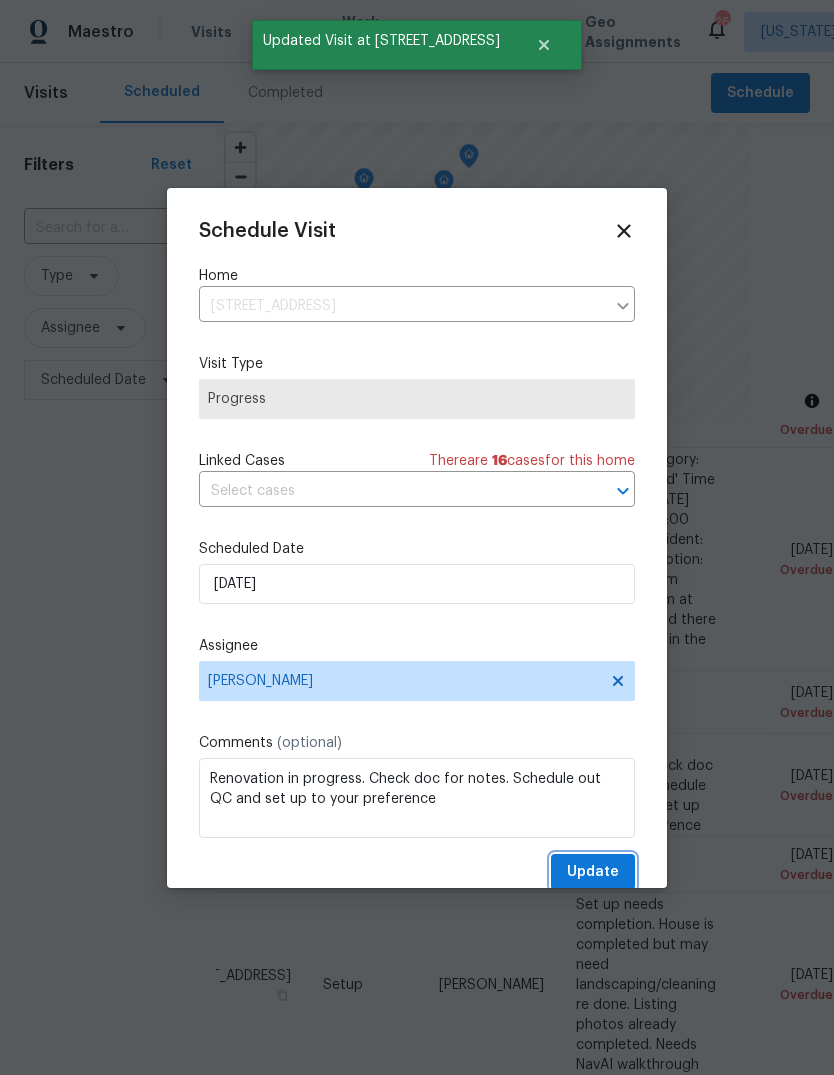 click on "Update" at bounding box center (593, 872) 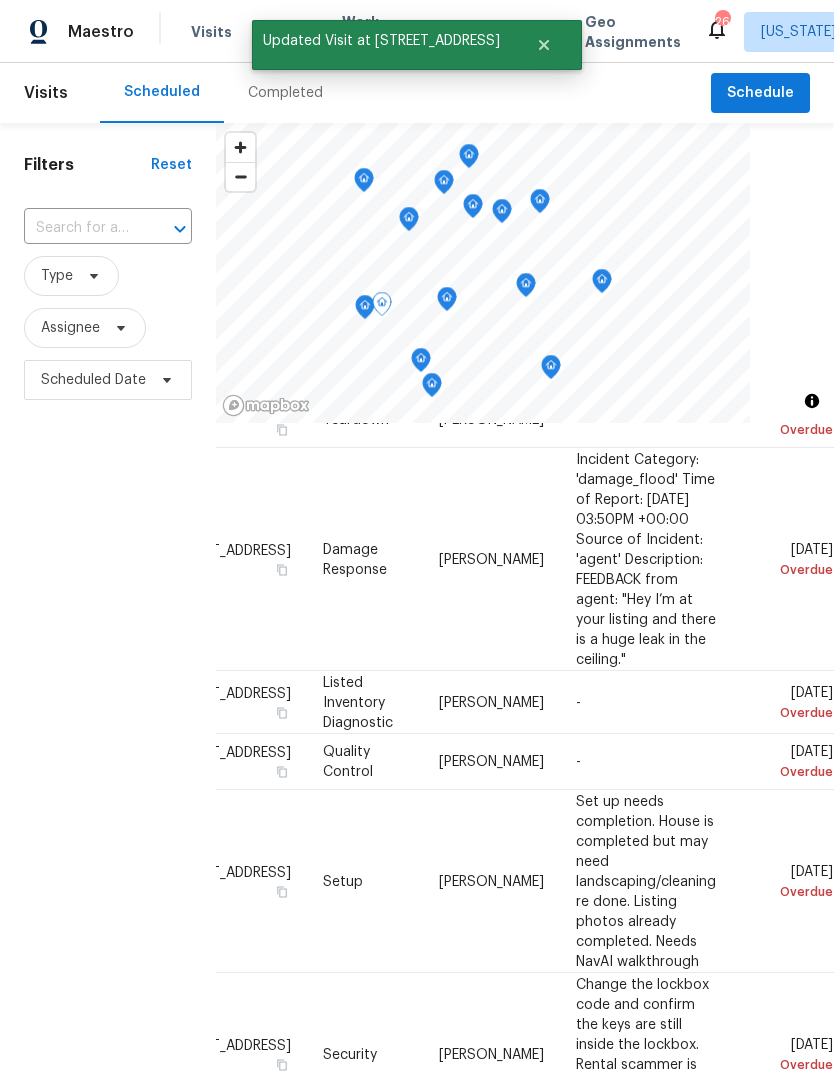 click 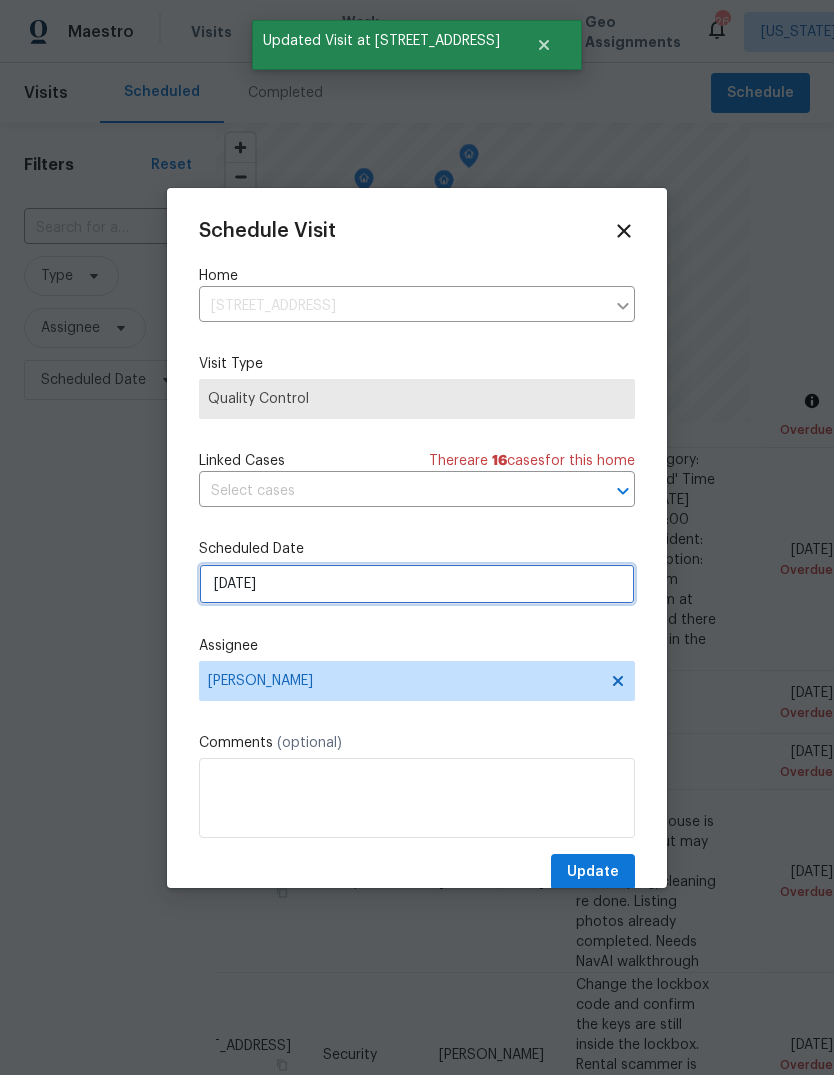 click on "[DATE]" at bounding box center [417, 584] 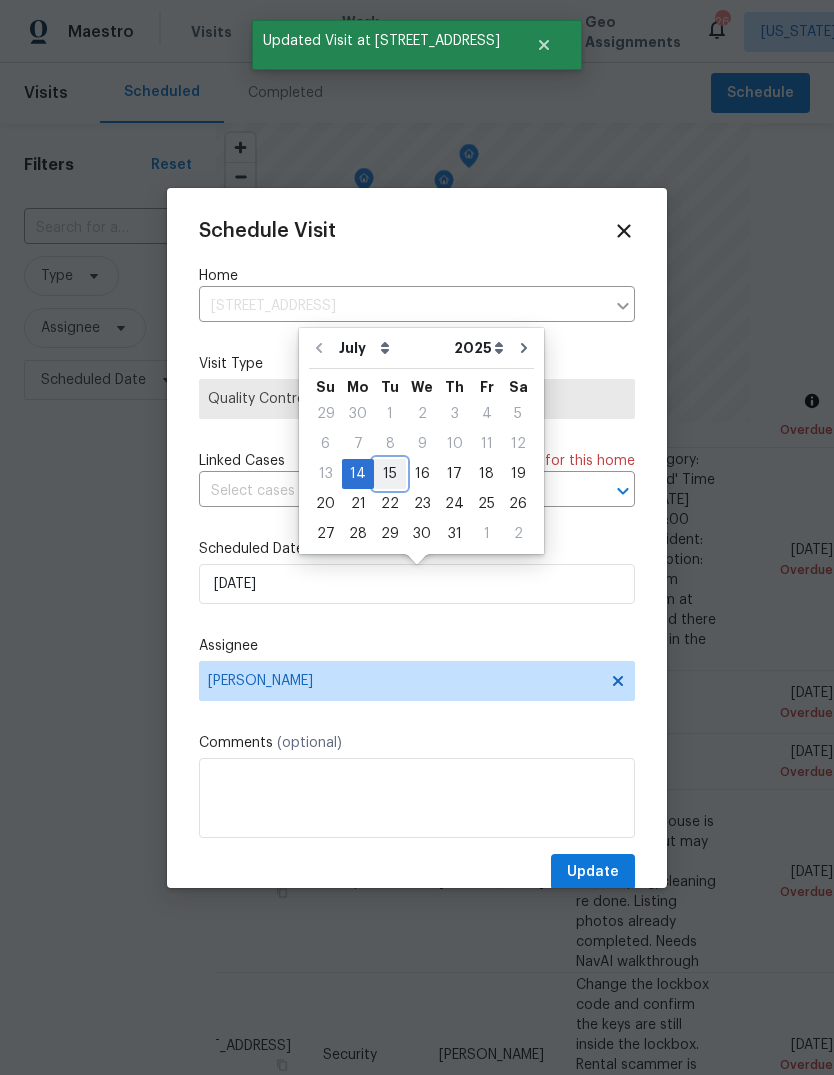click on "15" at bounding box center [390, 474] 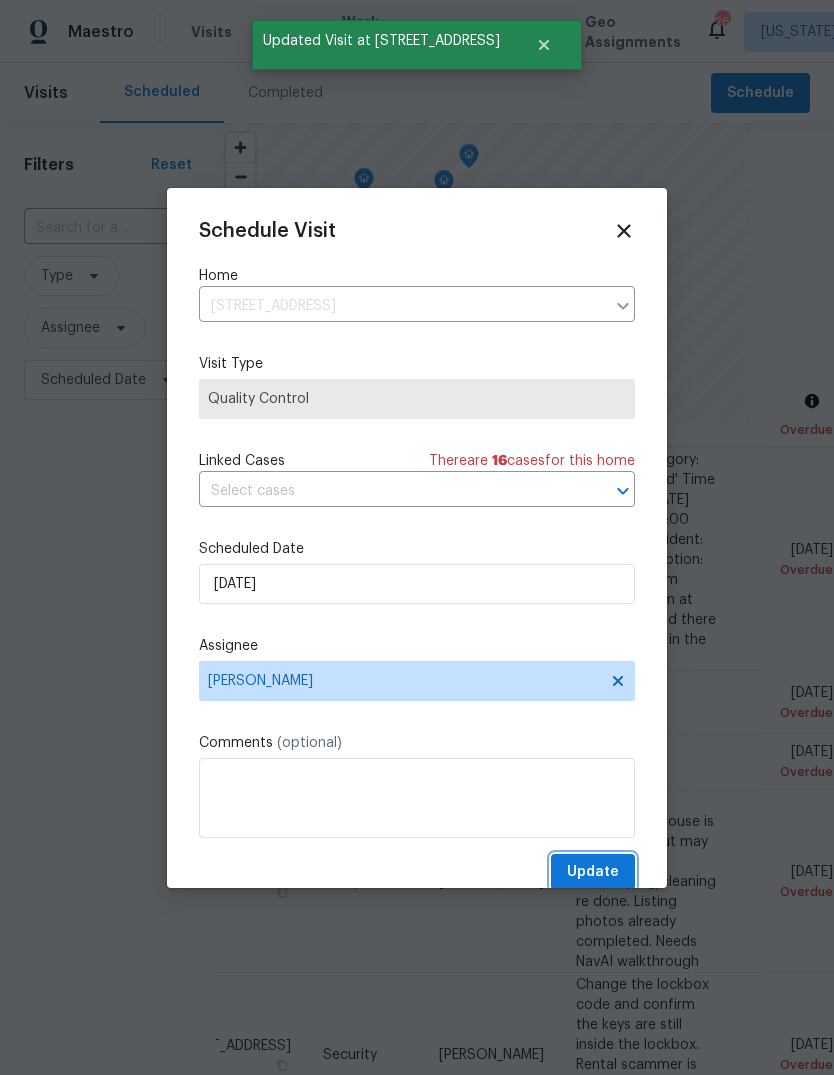 click on "Update" at bounding box center (593, 872) 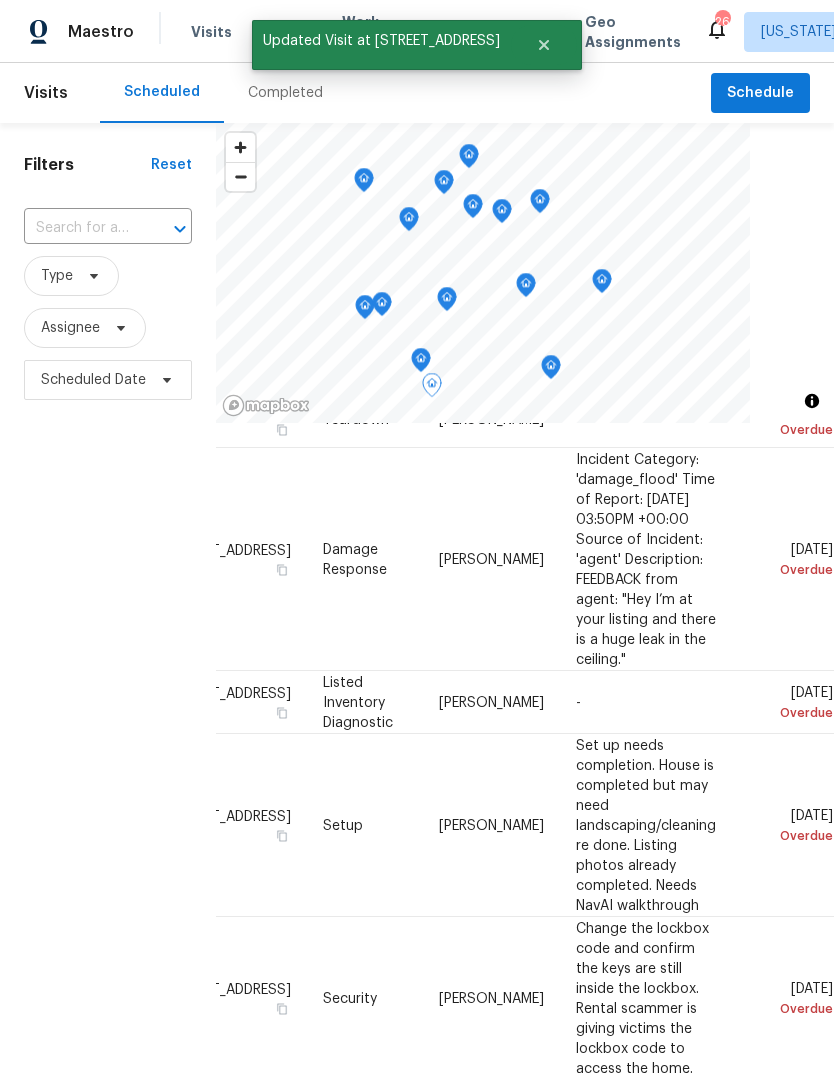 click 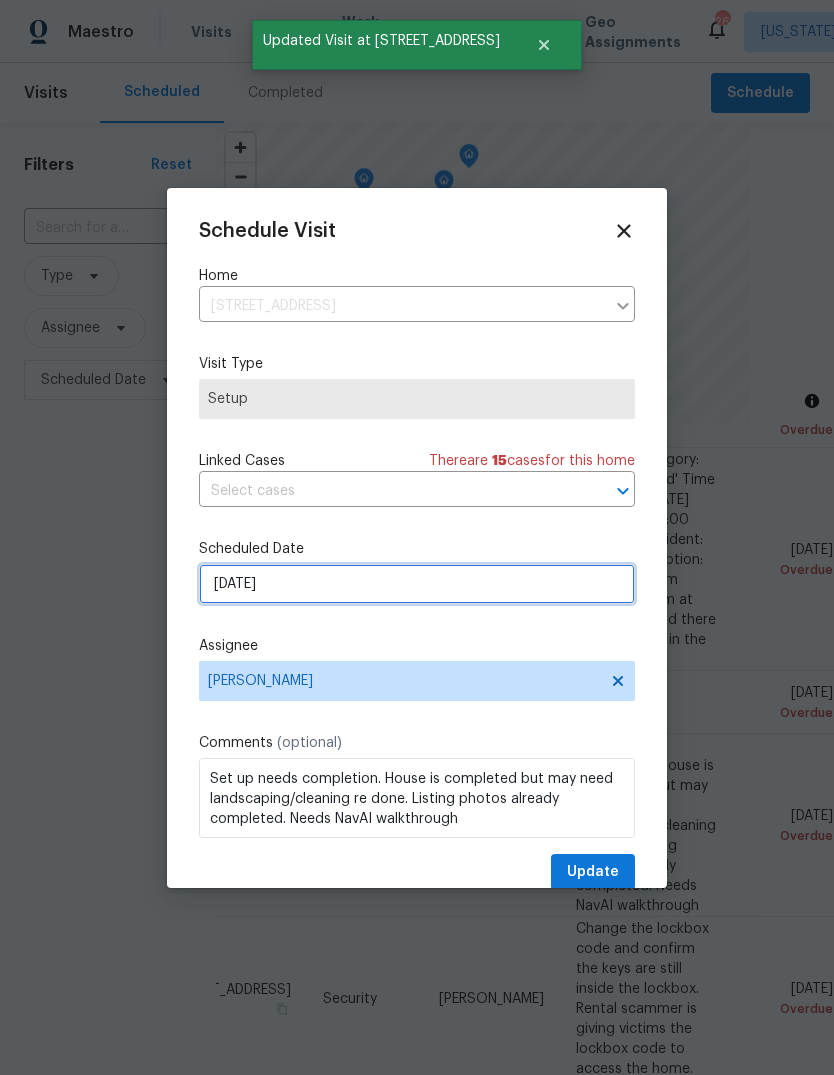 click on "[DATE]" at bounding box center (417, 584) 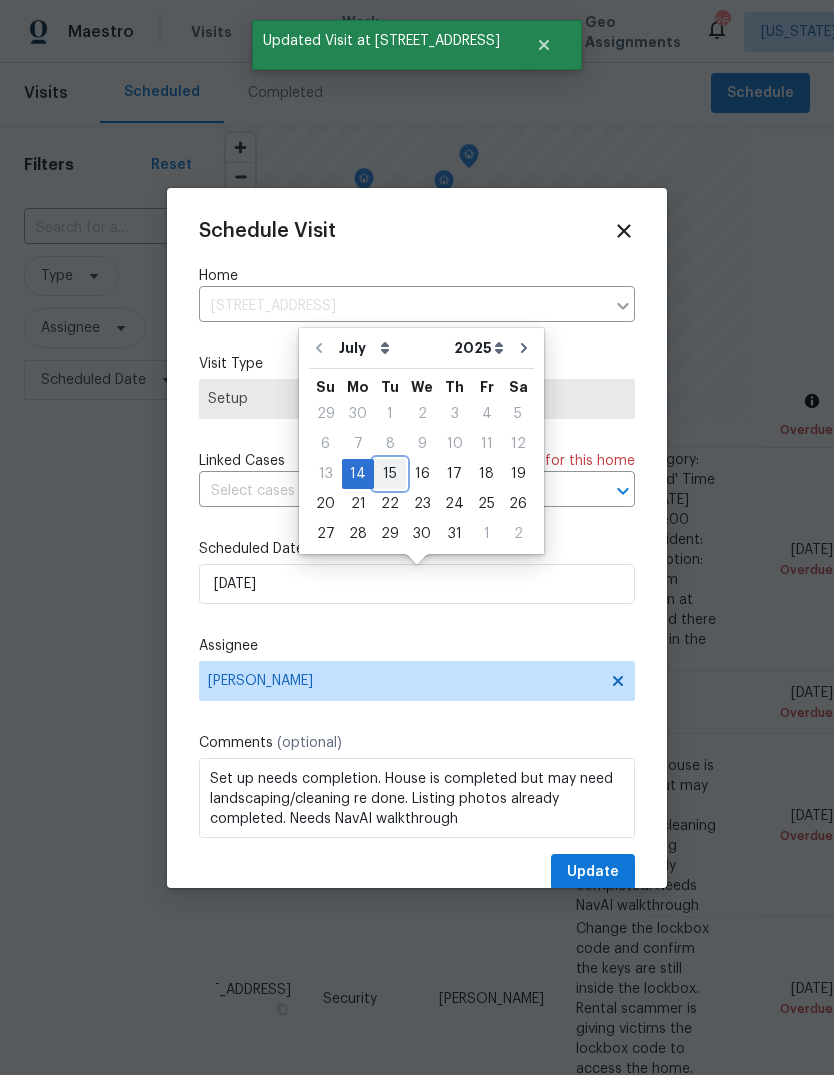 click on "15" at bounding box center (390, 474) 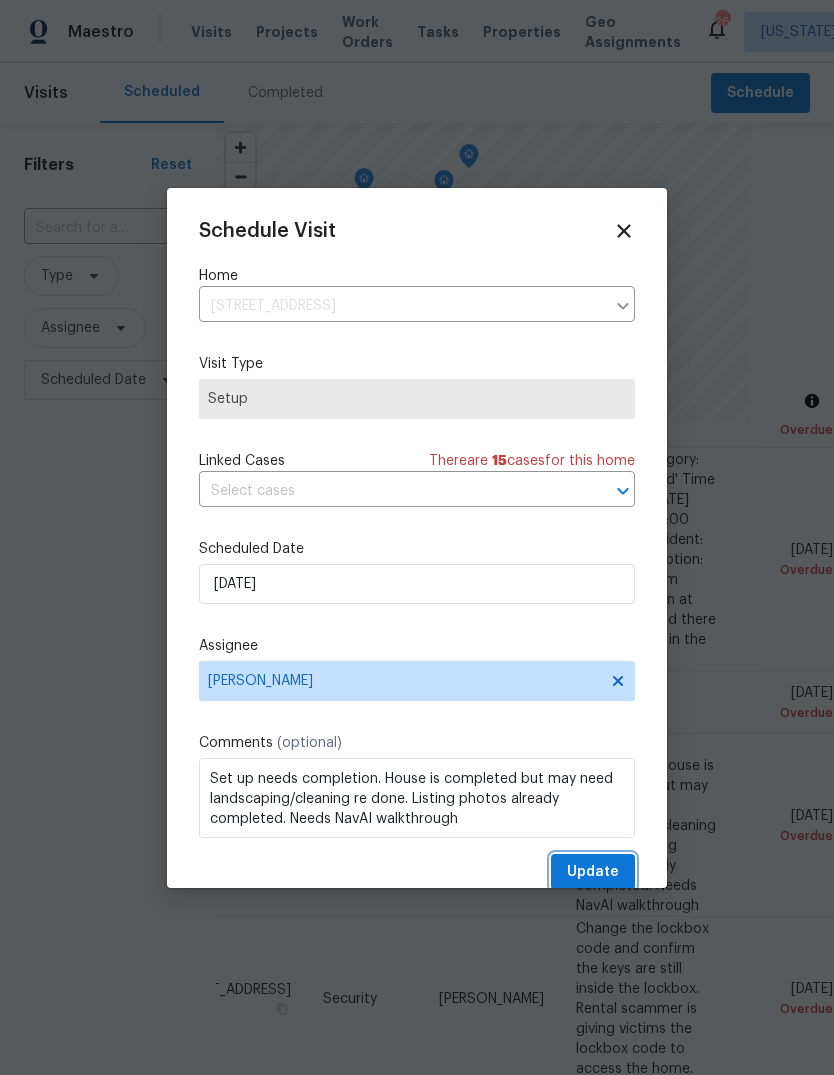 click on "Update" at bounding box center [593, 872] 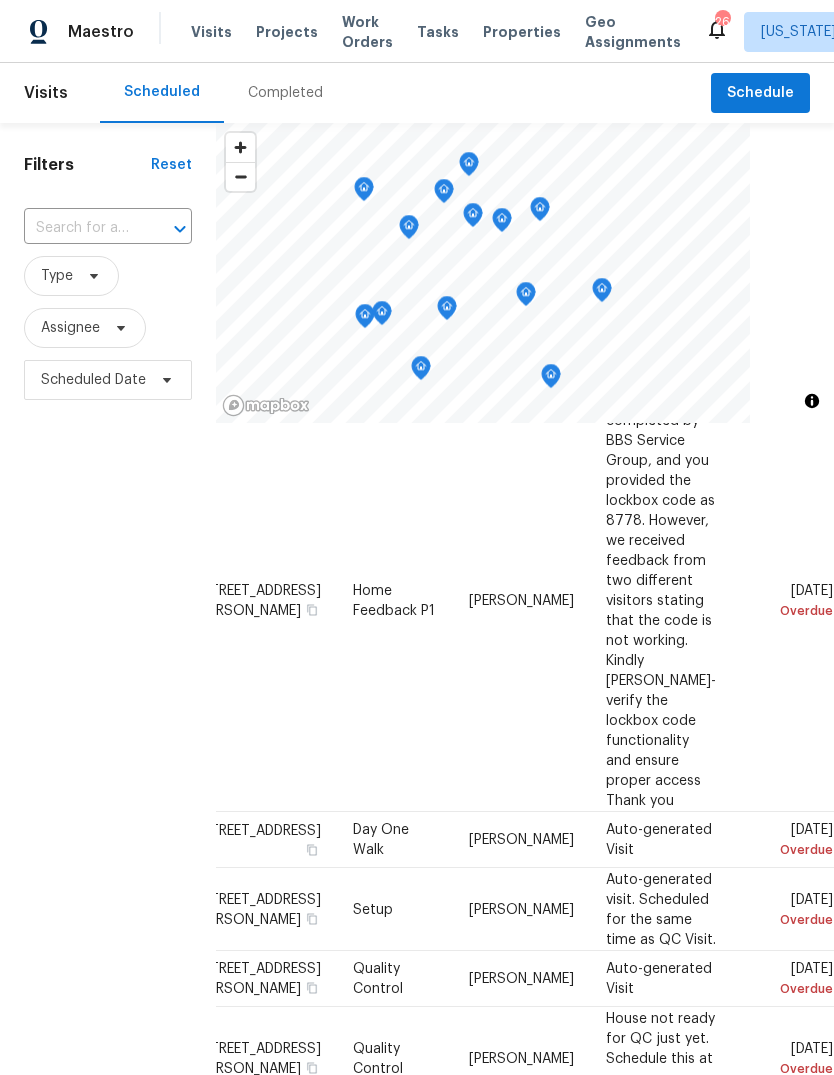 scroll, scrollTop: 755, scrollLeft: 188, axis: both 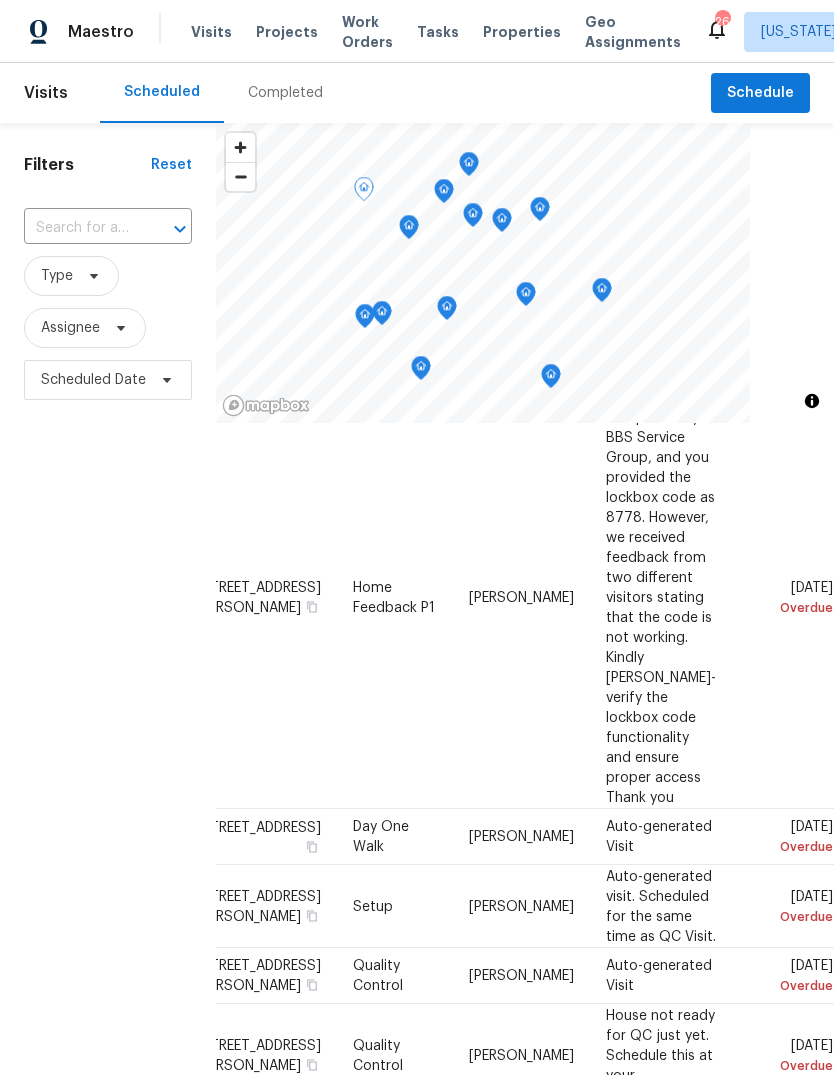 click 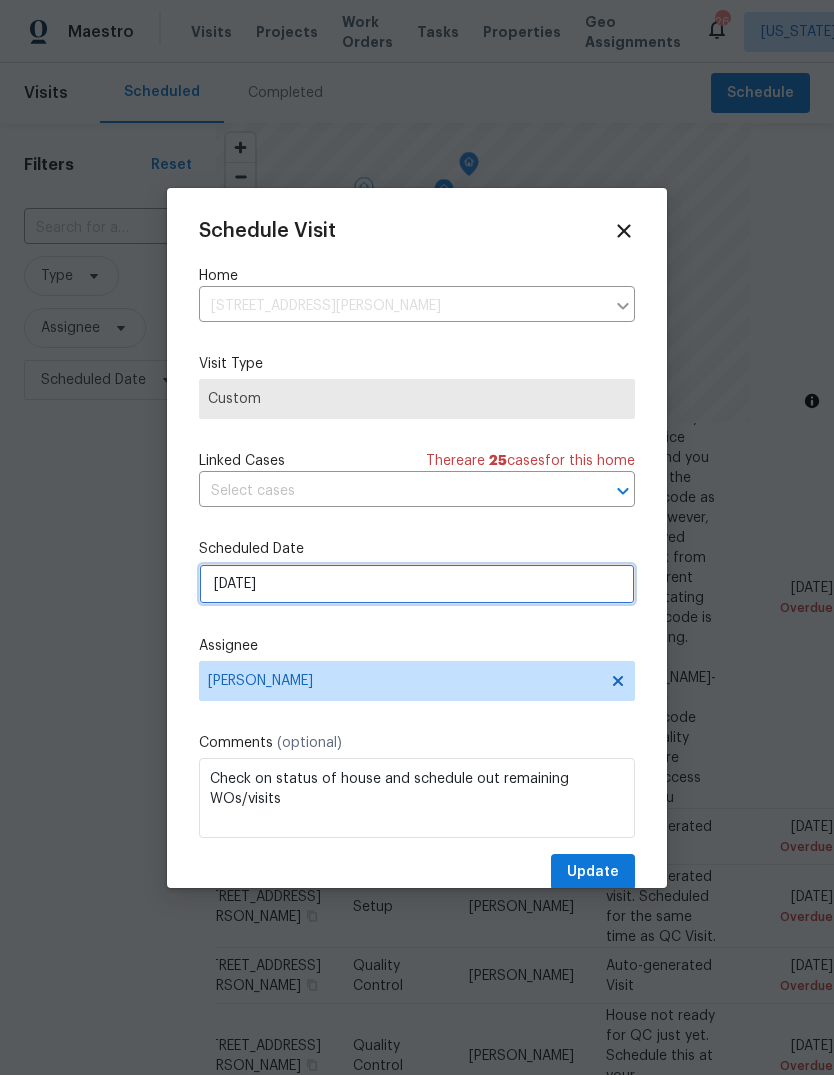 click on "[DATE]" at bounding box center (417, 584) 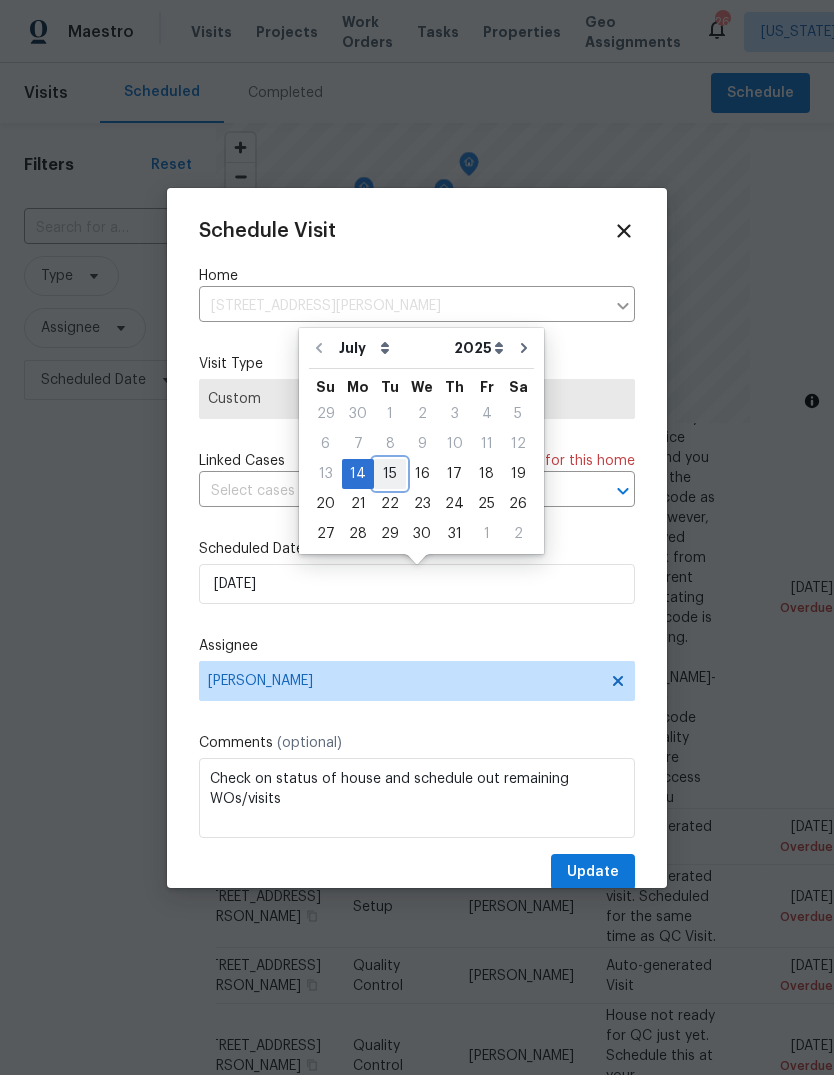click on "15" at bounding box center (390, 474) 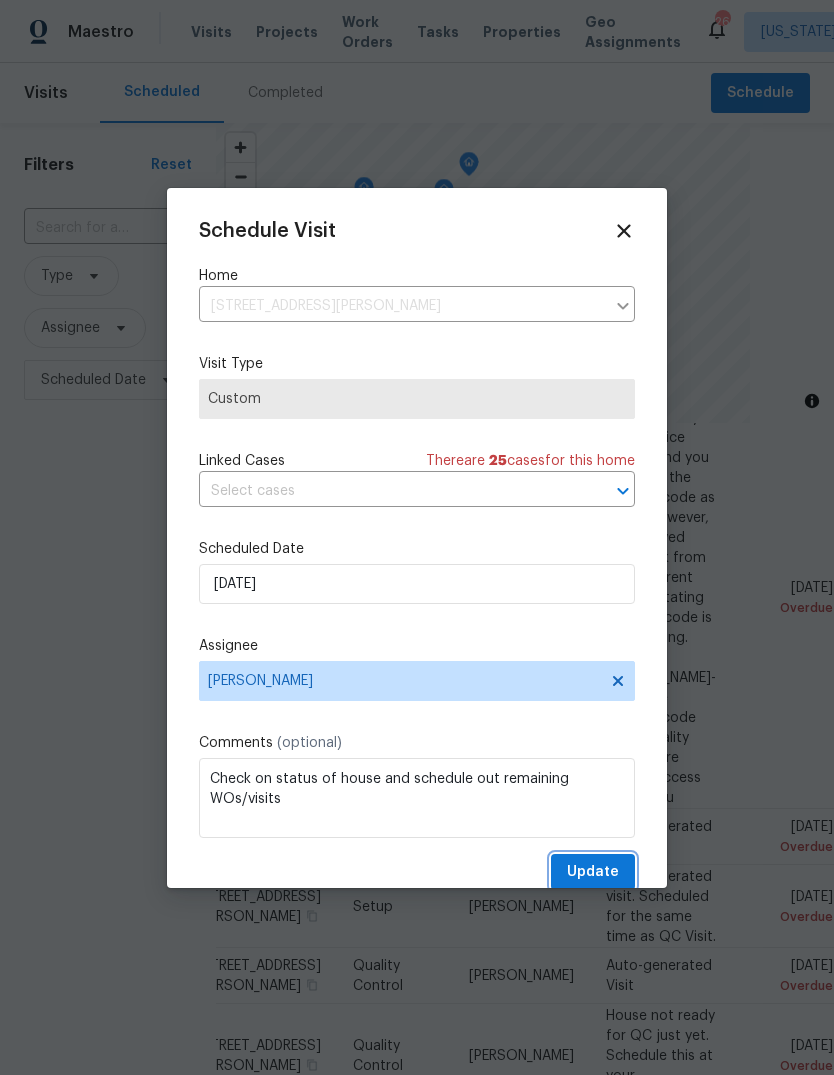 click on "Update" at bounding box center [593, 872] 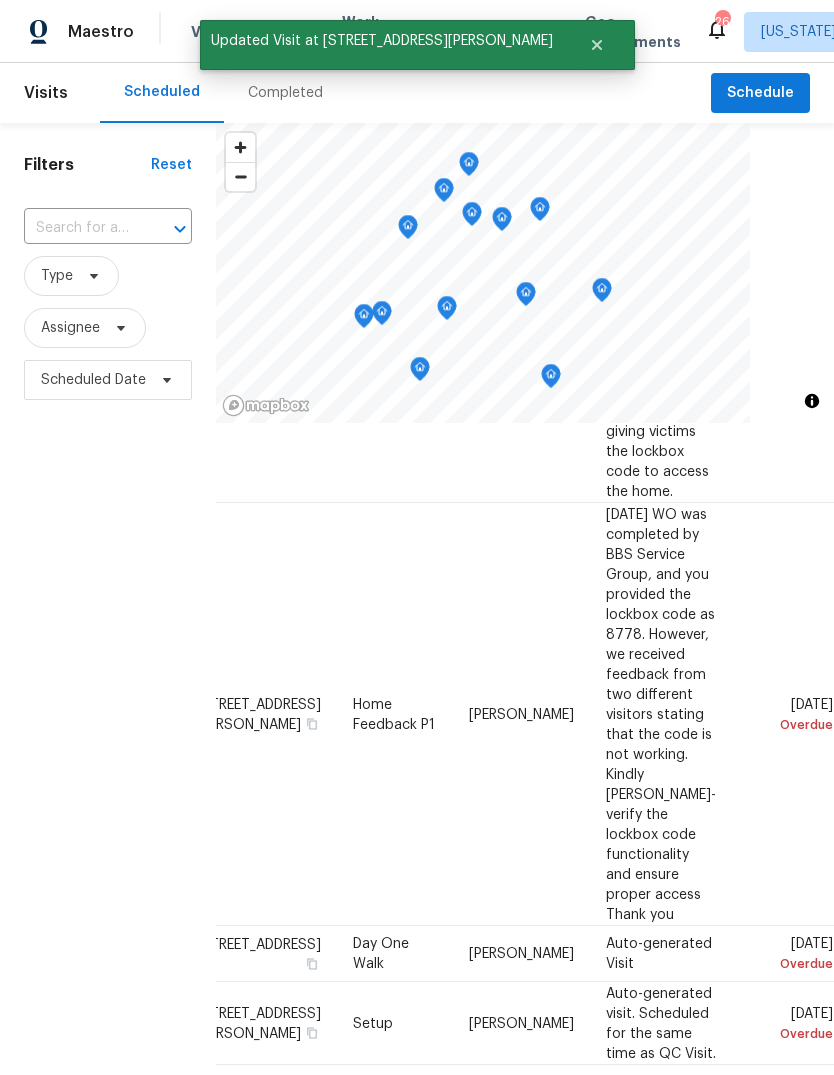 scroll, scrollTop: 636, scrollLeft: 188, axis: both 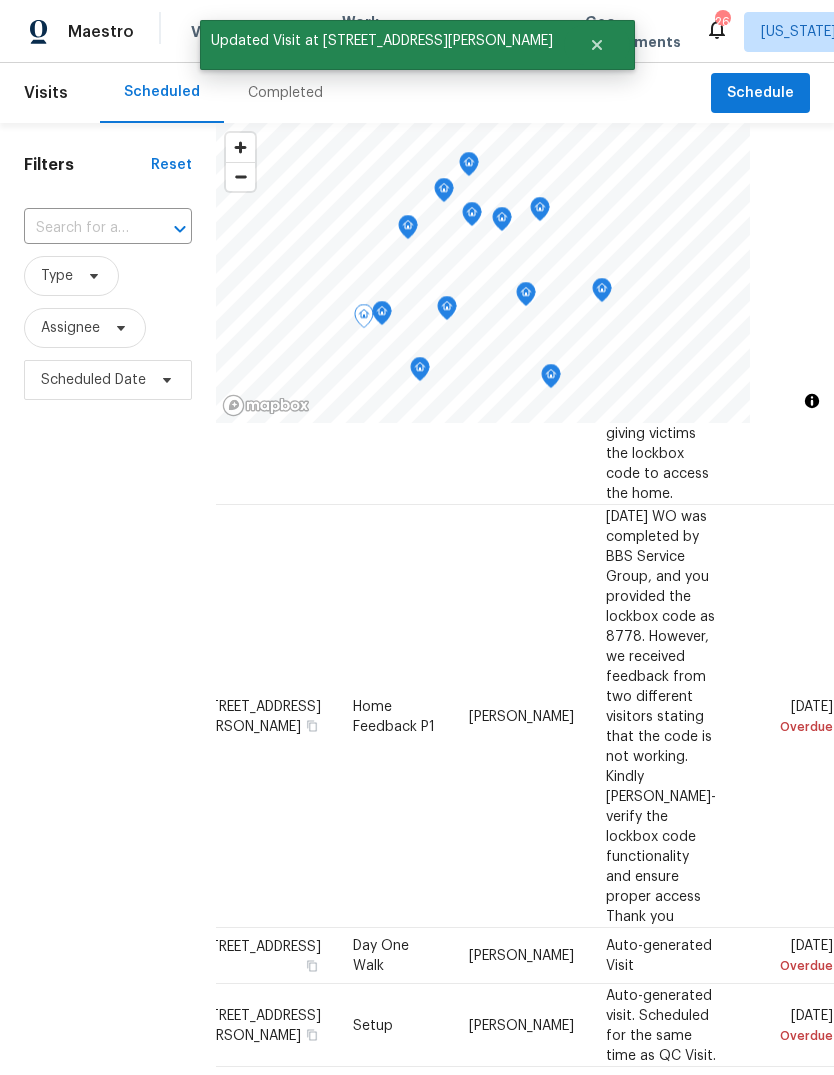 click at bounding box center [0, 0] 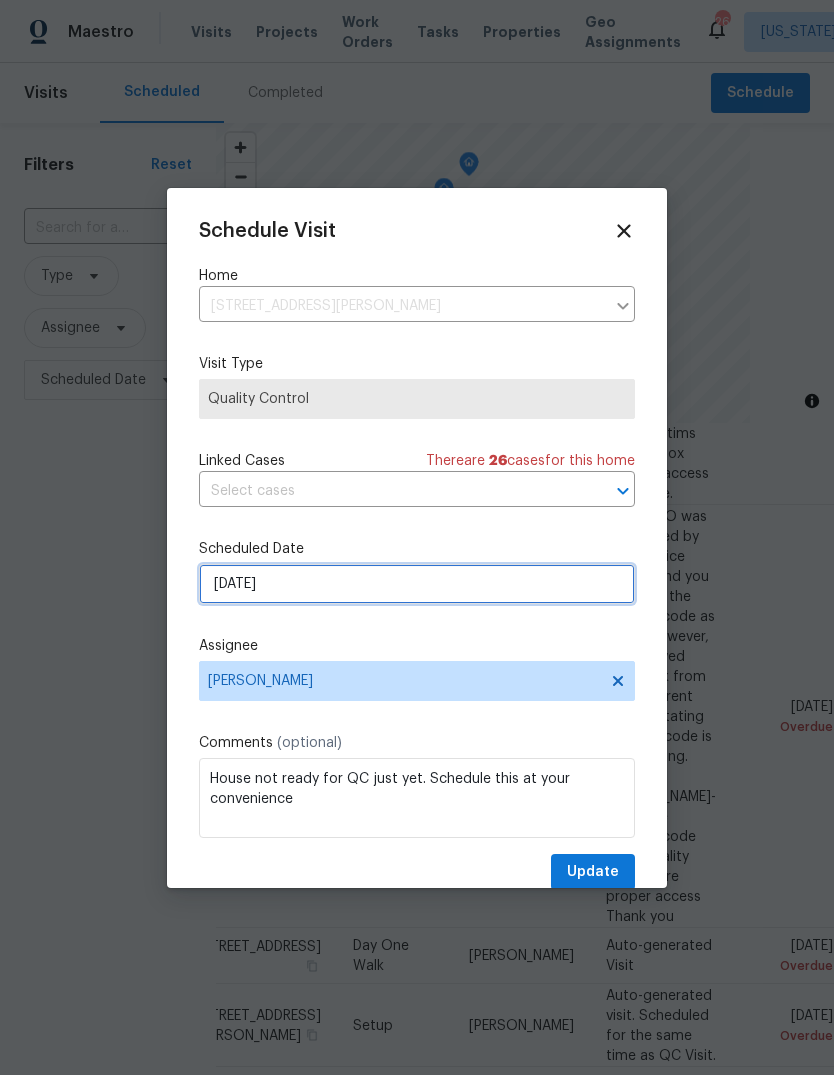 click on "[DATE]" at bounding box center (417, 584) 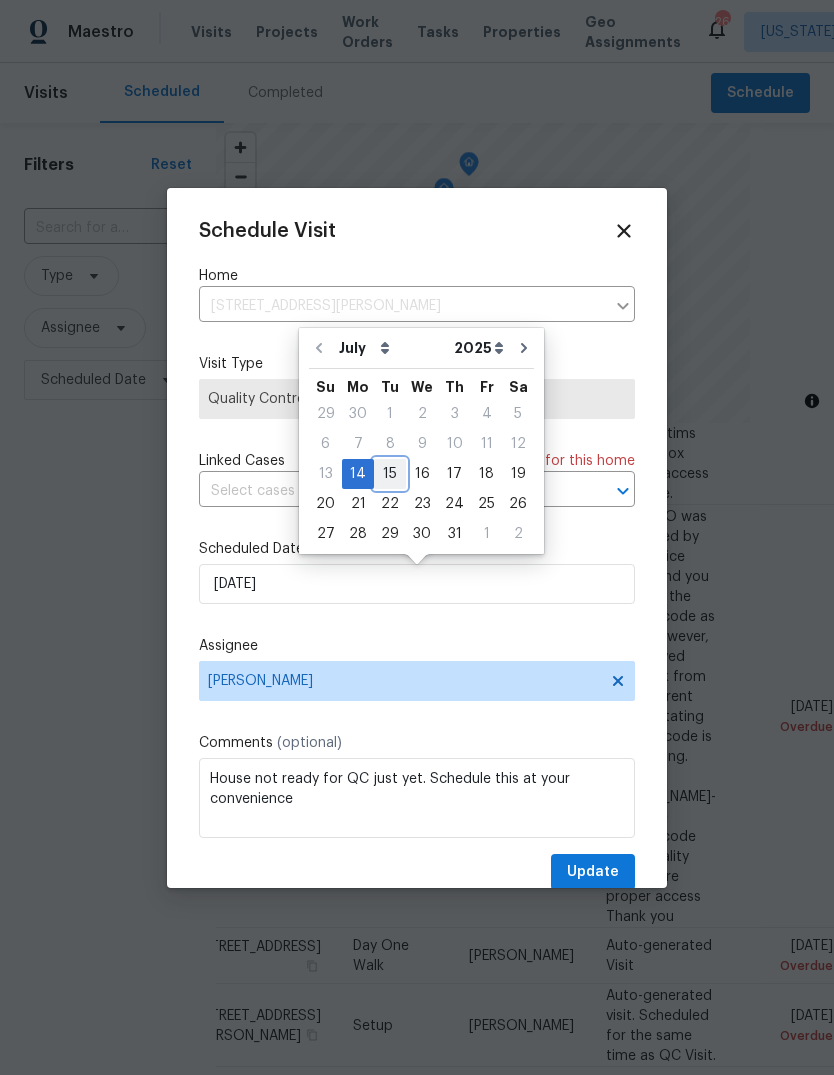 click on "13 14 15 16 17 18 19" at bounding box center [421, 474] 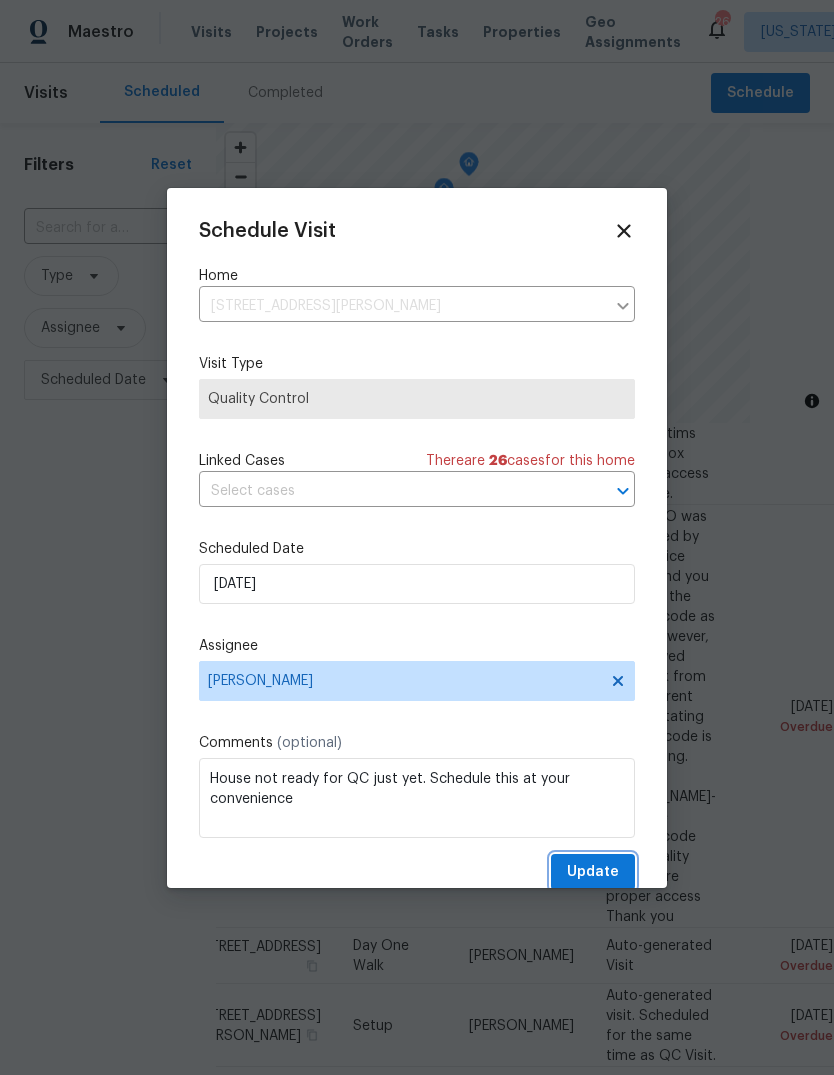 click on "Update" at bounding box center (593, 872) 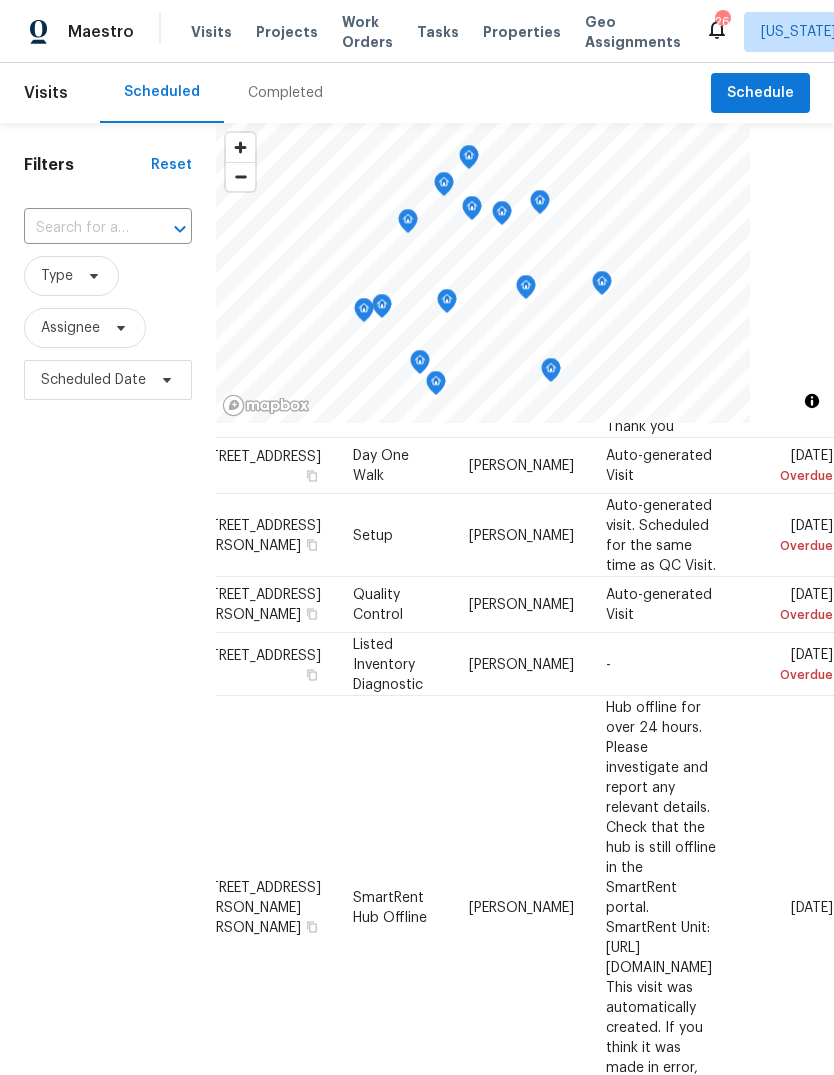 scroll, scrollTop: 1126, scrollLeft: 188, axis: both 